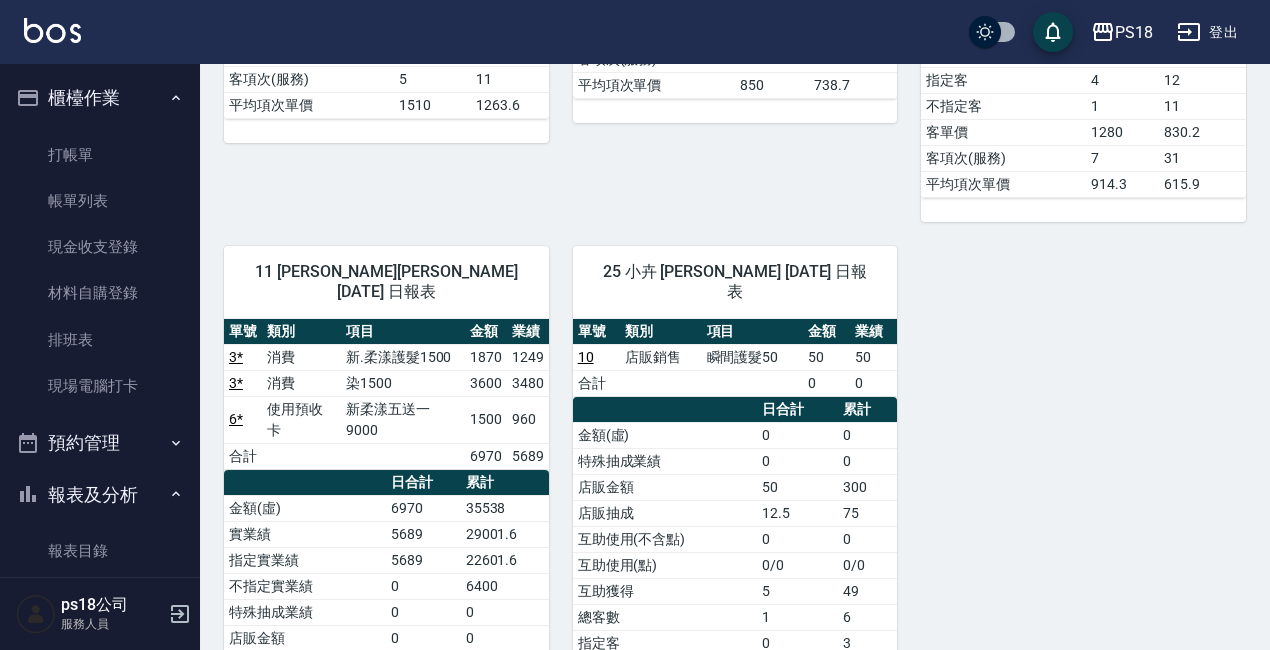 scroll, scrollTop: 800, scrollLeft: 0, axis: vertical 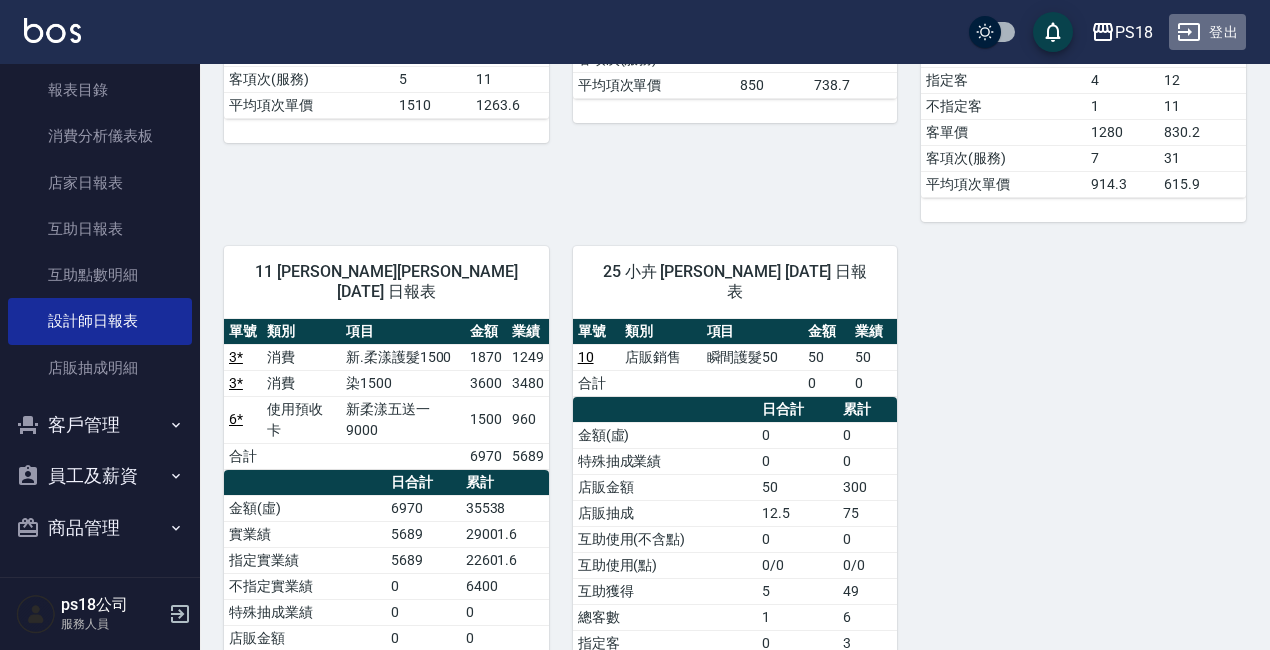 click on "登出" at bounding box center [1207, 32] 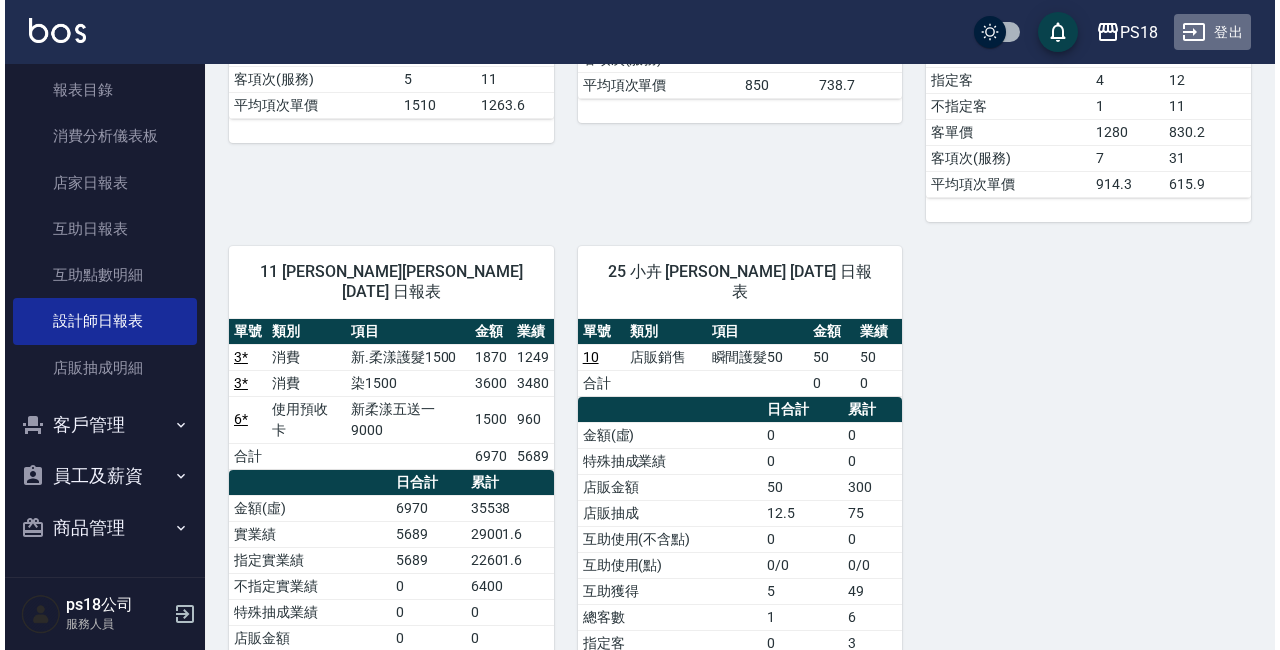 scroll, scrollTop: 0, scrollLeft: 0, axis: both 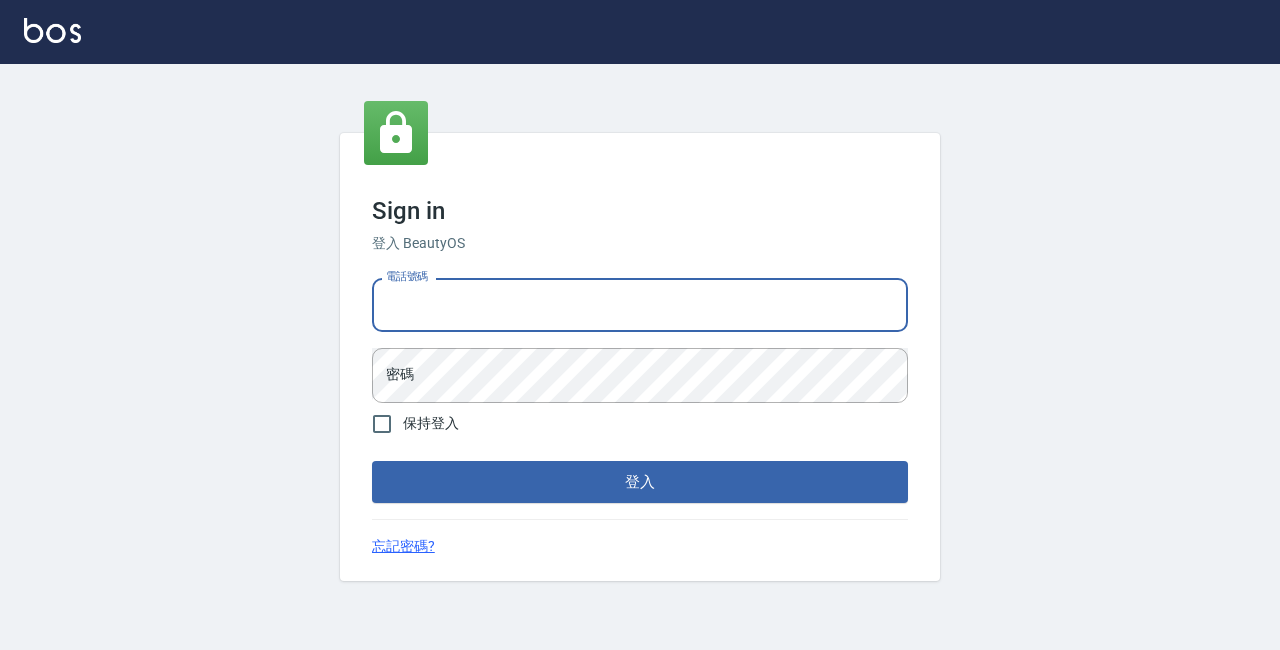 click on "電話號碼" at bounding box center [640, 305] 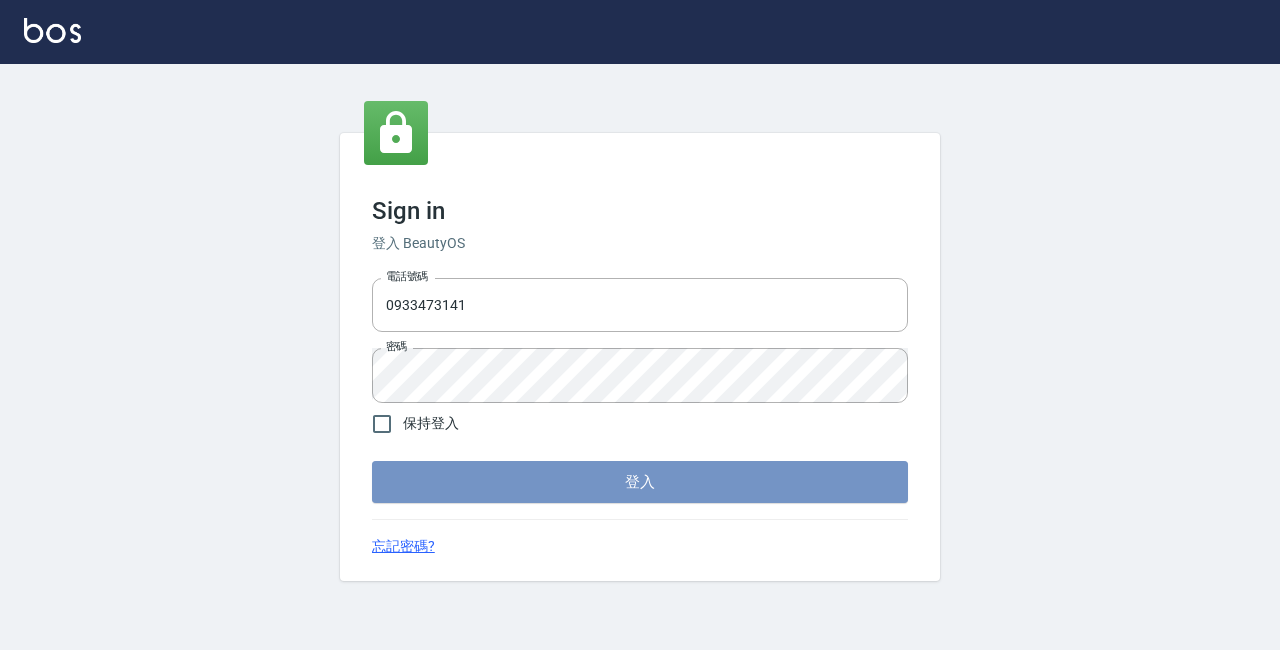 click on "登入" at bounding box center [640, 482] 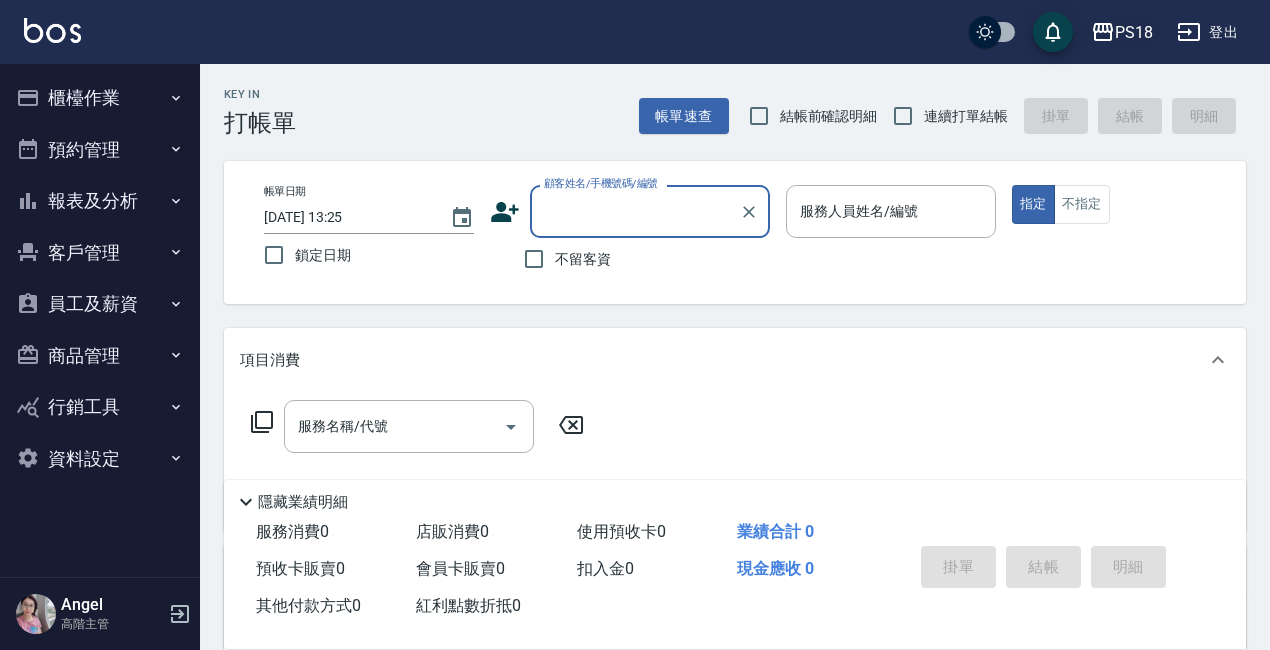 click on "PS18" at bounding box center (1134, 32) 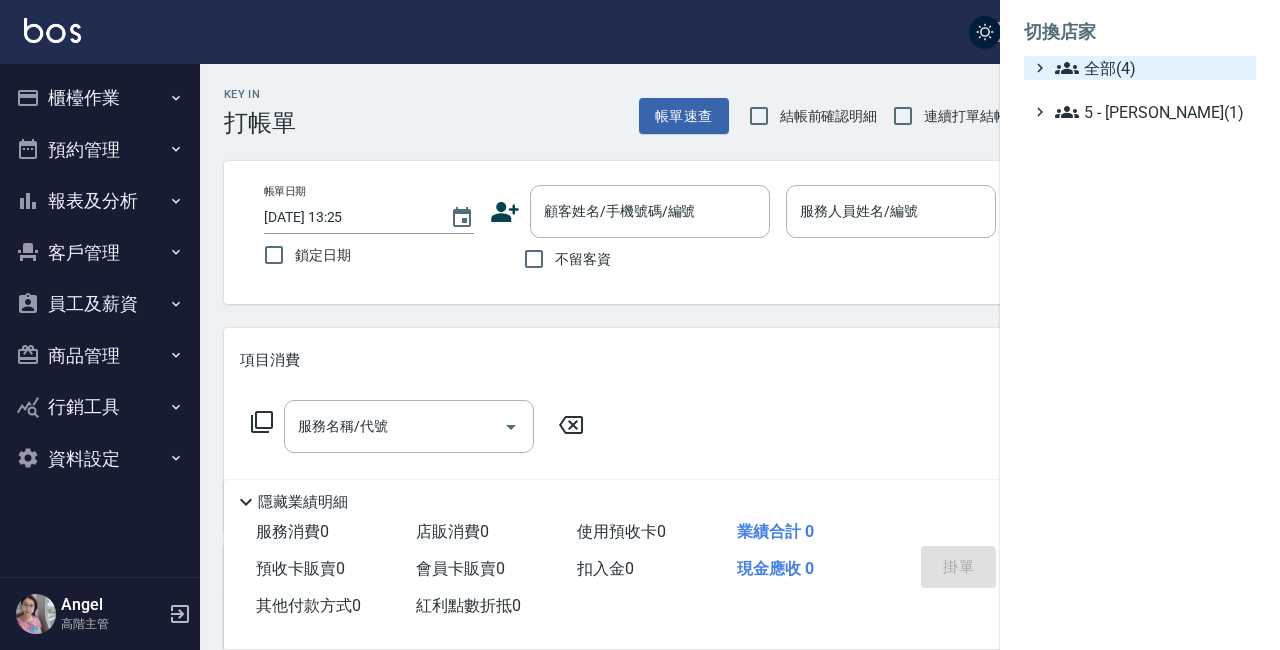 click on "全部(4)" at bounding box center (1151, 68) 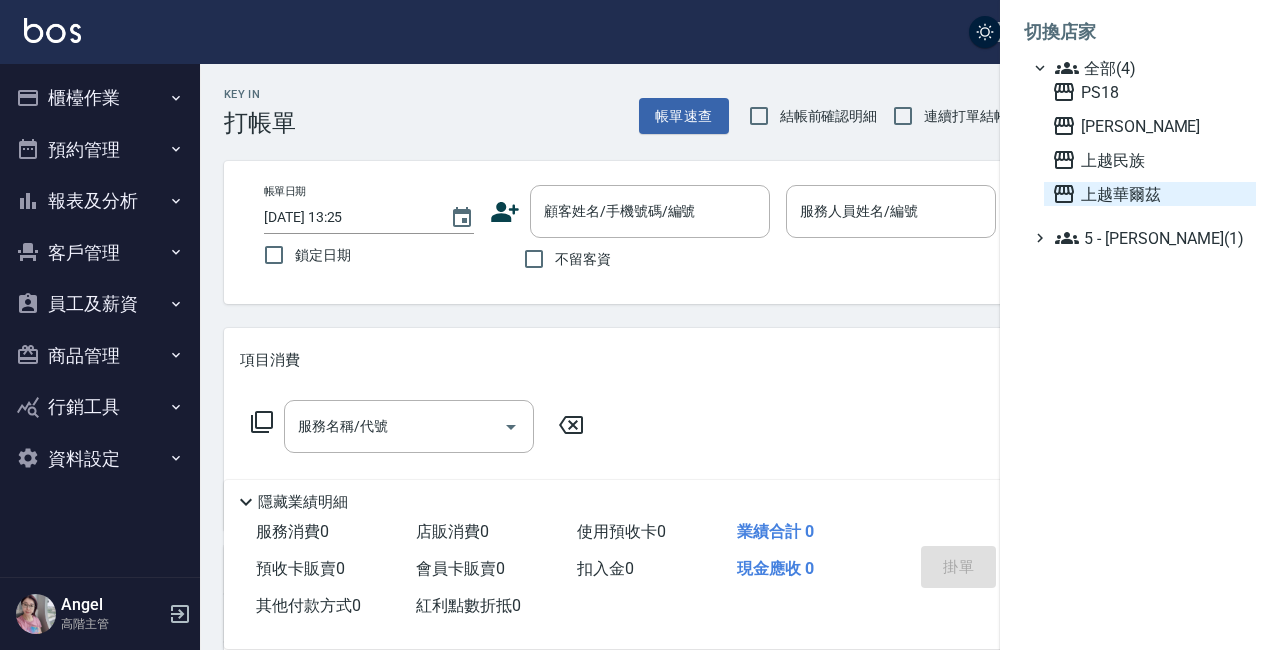 click on "上越華爾茲" at bounding box center [1150, 194] 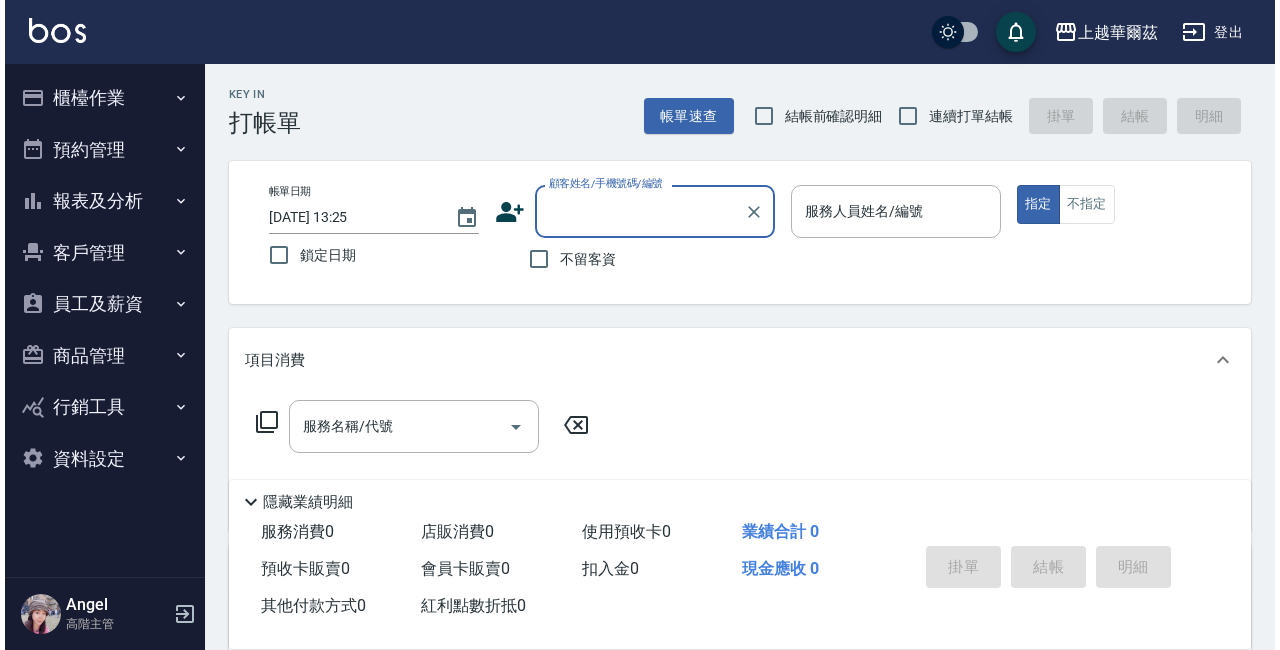 scroll, scrollTop: 0, scrollLeft: 0, axis: both 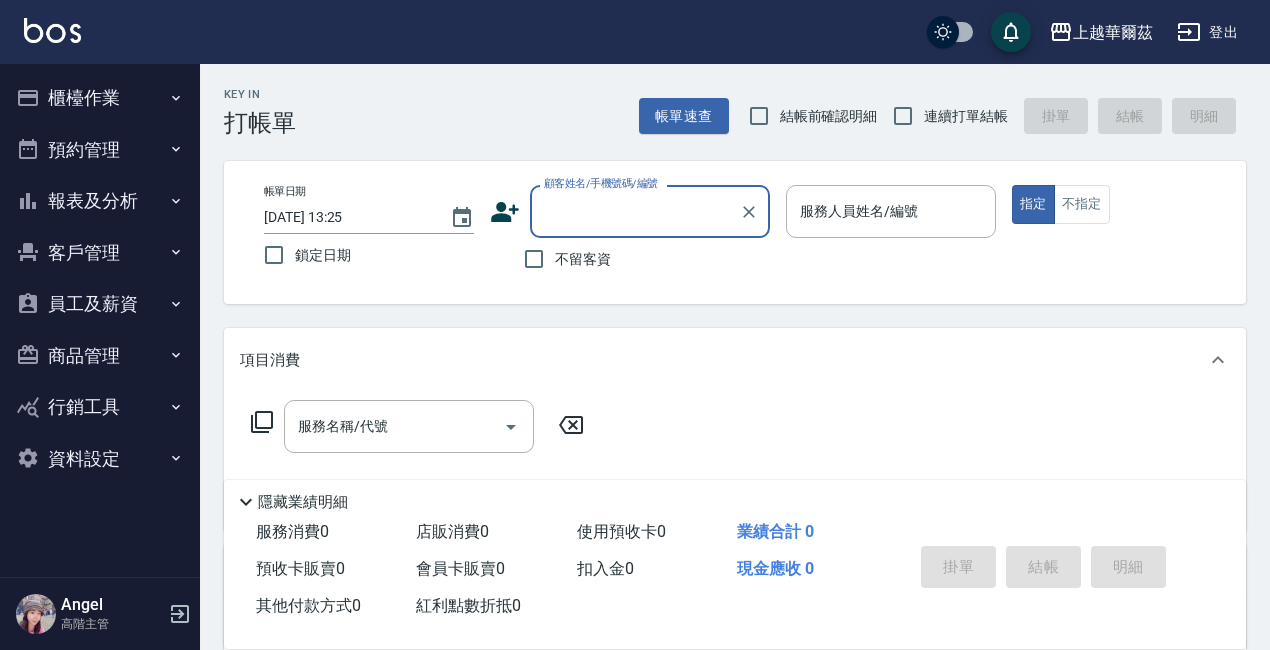 click on "客戶管理" at bounding box center [100, 253] 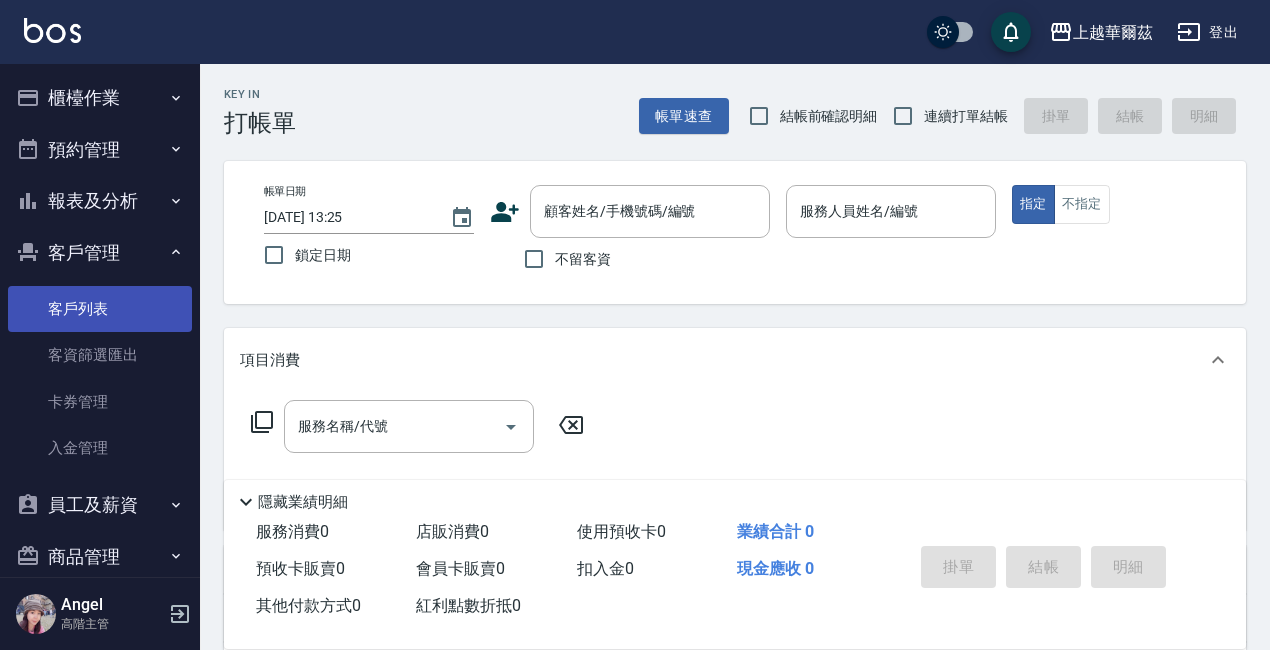 click on "客戶列表" at bounding box center [100, 309] 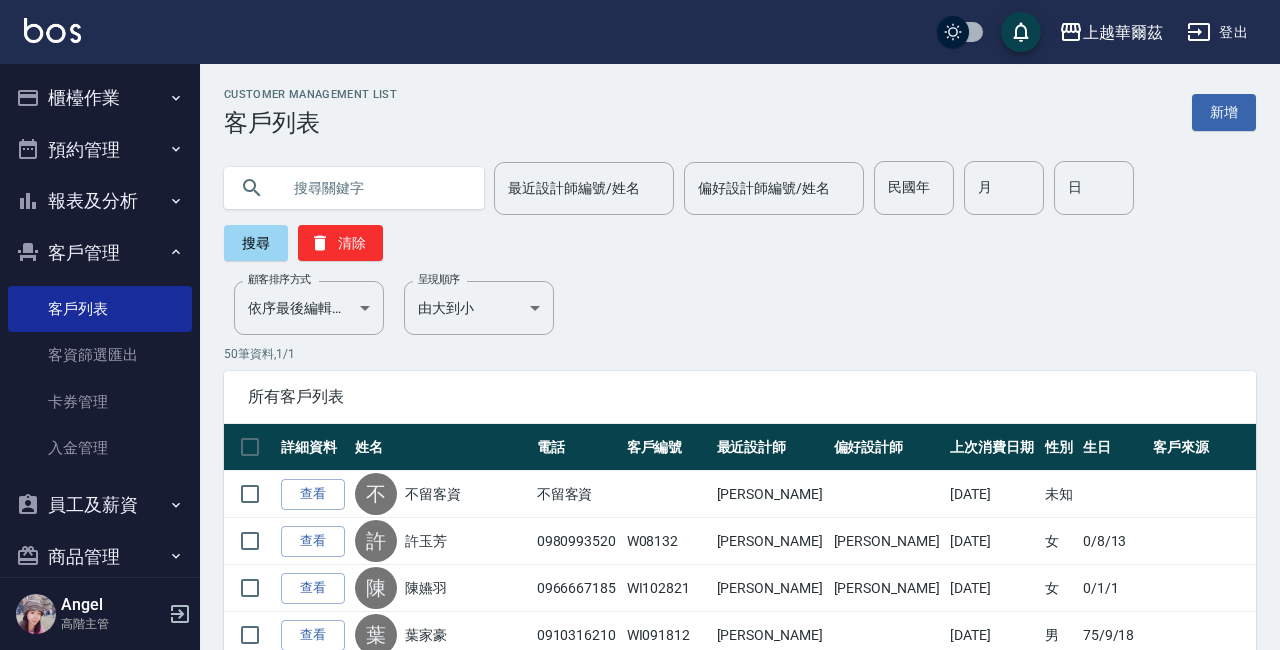 click at bounding box center (374, 188) 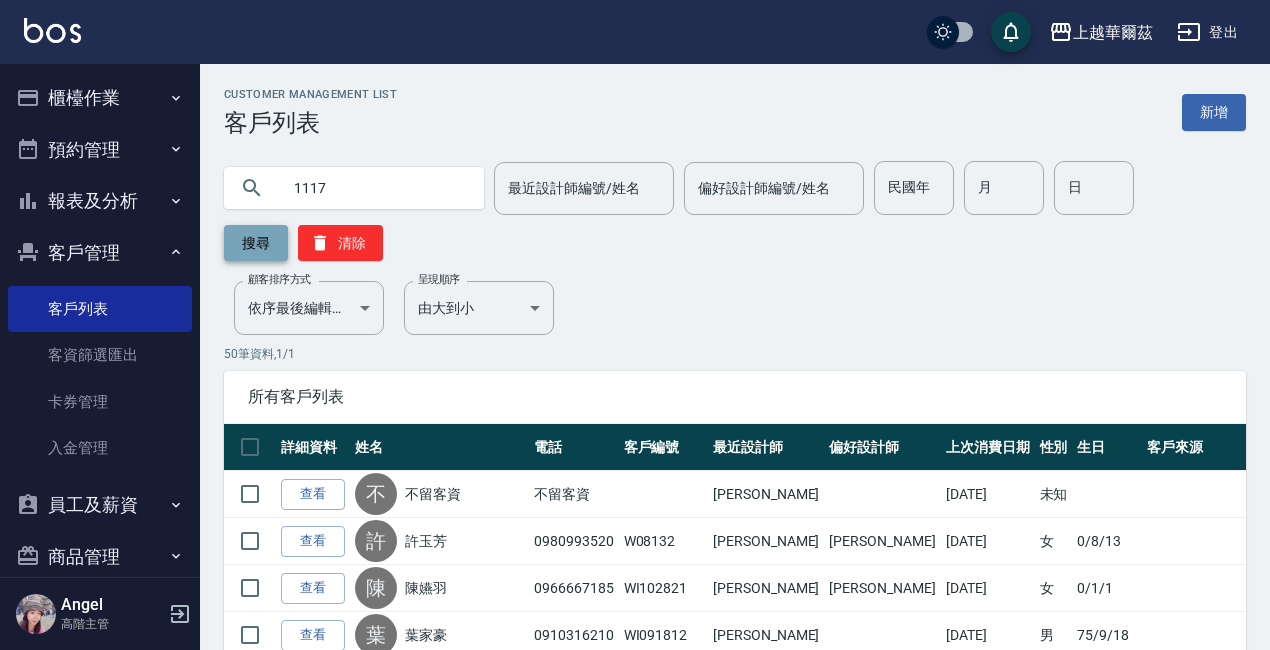 type on "1117" 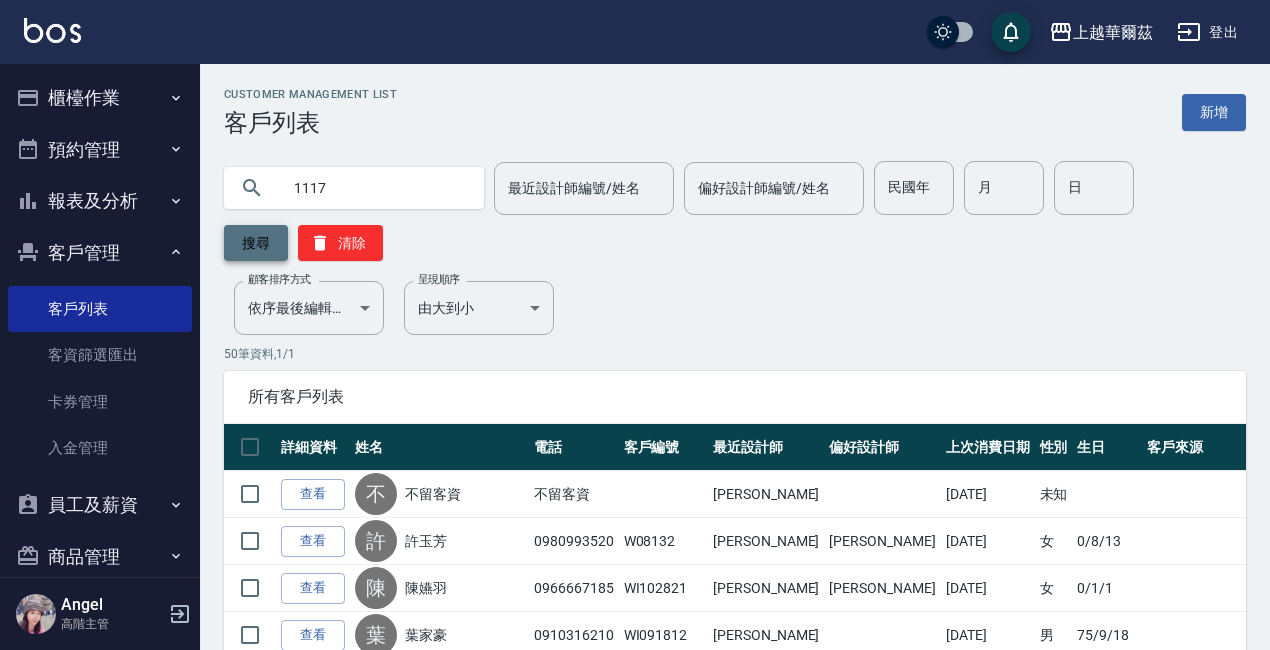 click on "搜尋" at bounding box center [256, 243] 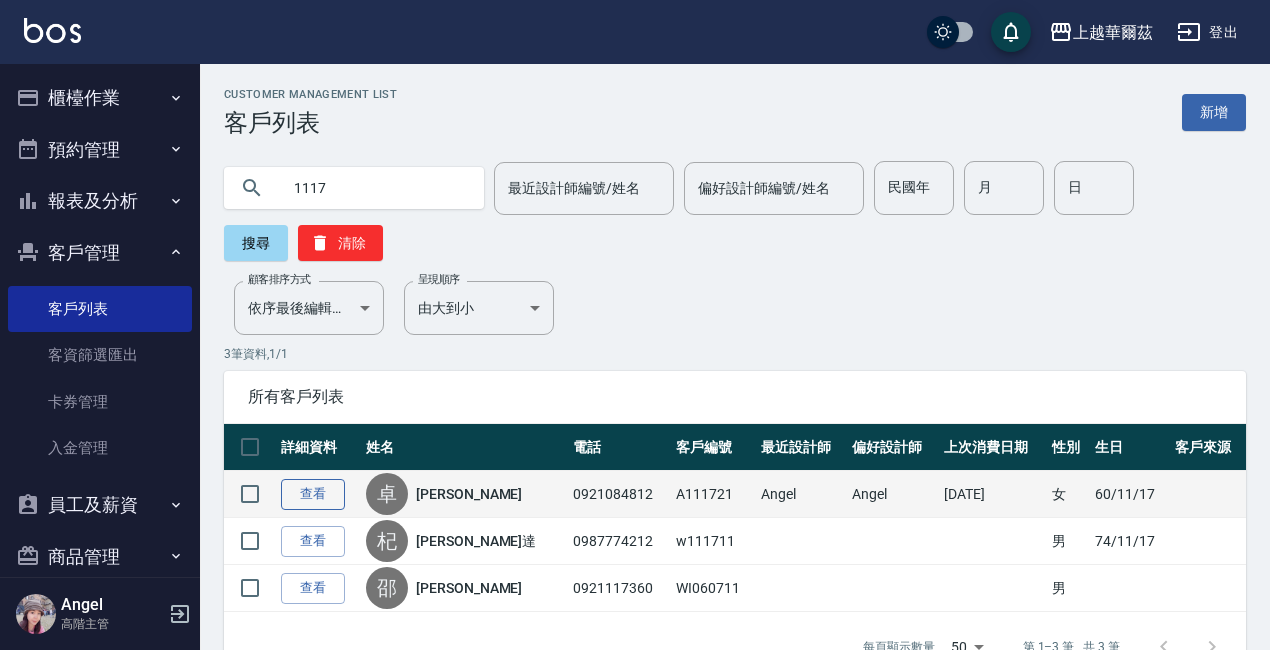 click on "查看" at bounding box center (313, 494) 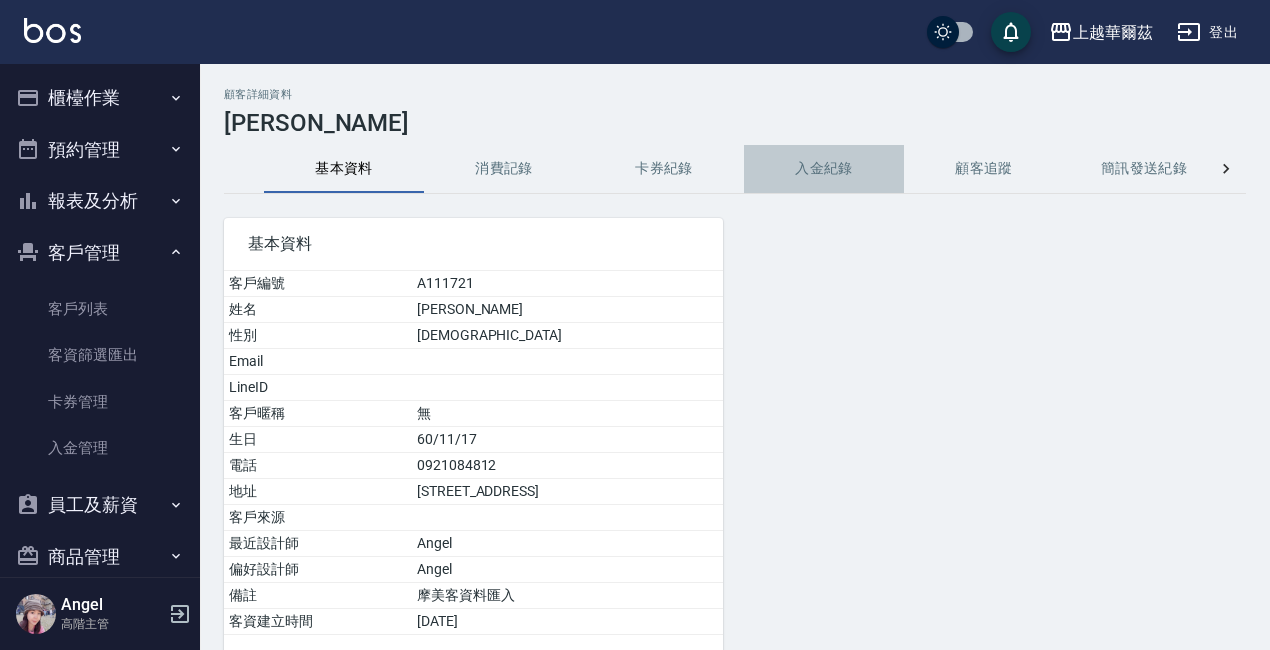 click on "入金紀錄" at bounding box center [824, 169] 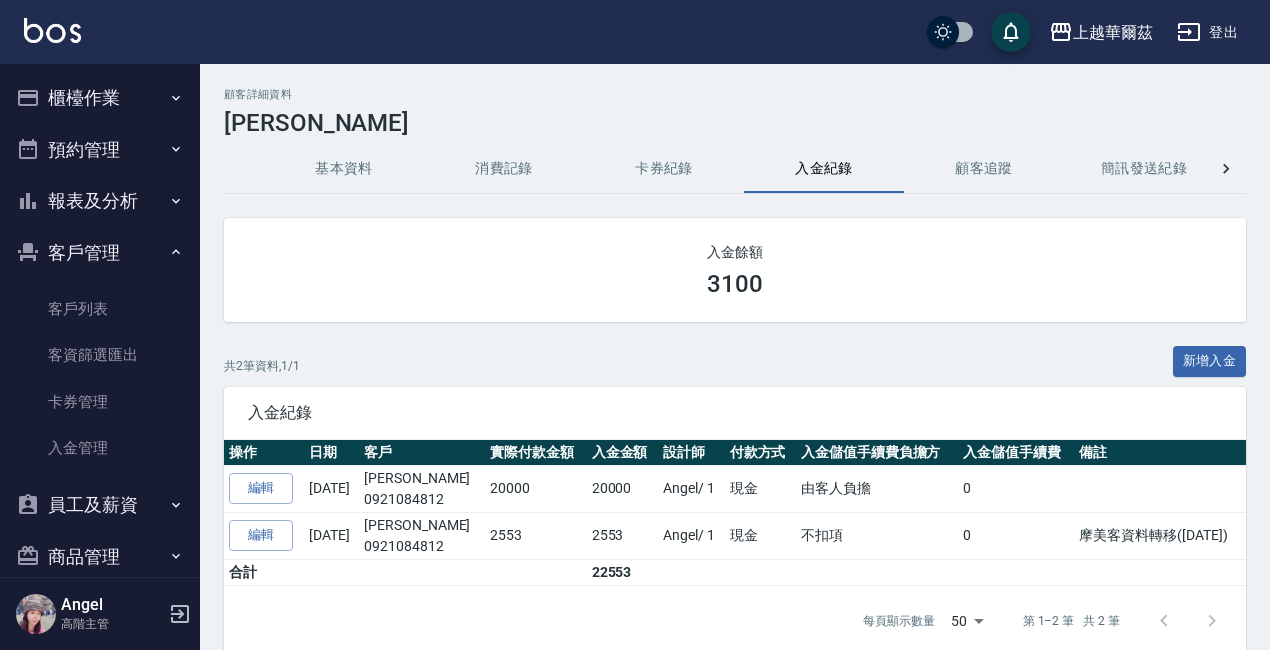 click on "登出" at bounding box center [1207, 32] 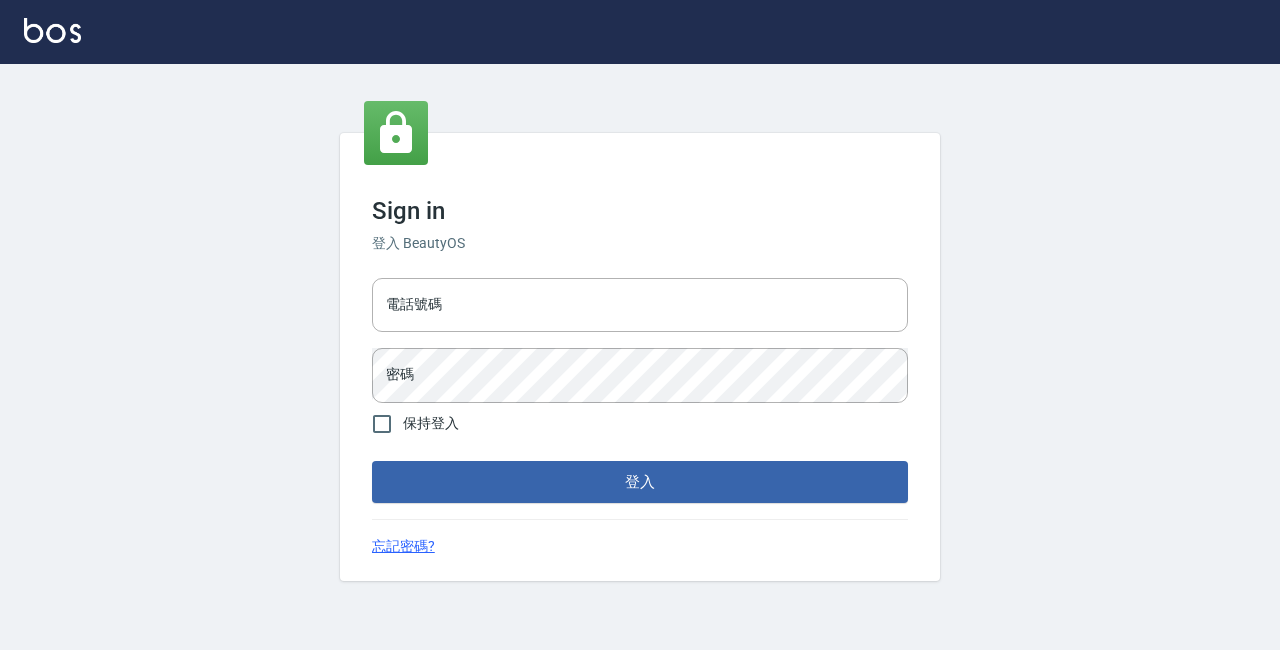 scroll, scrollTop: 0, scrollLeft: 0, axis: both 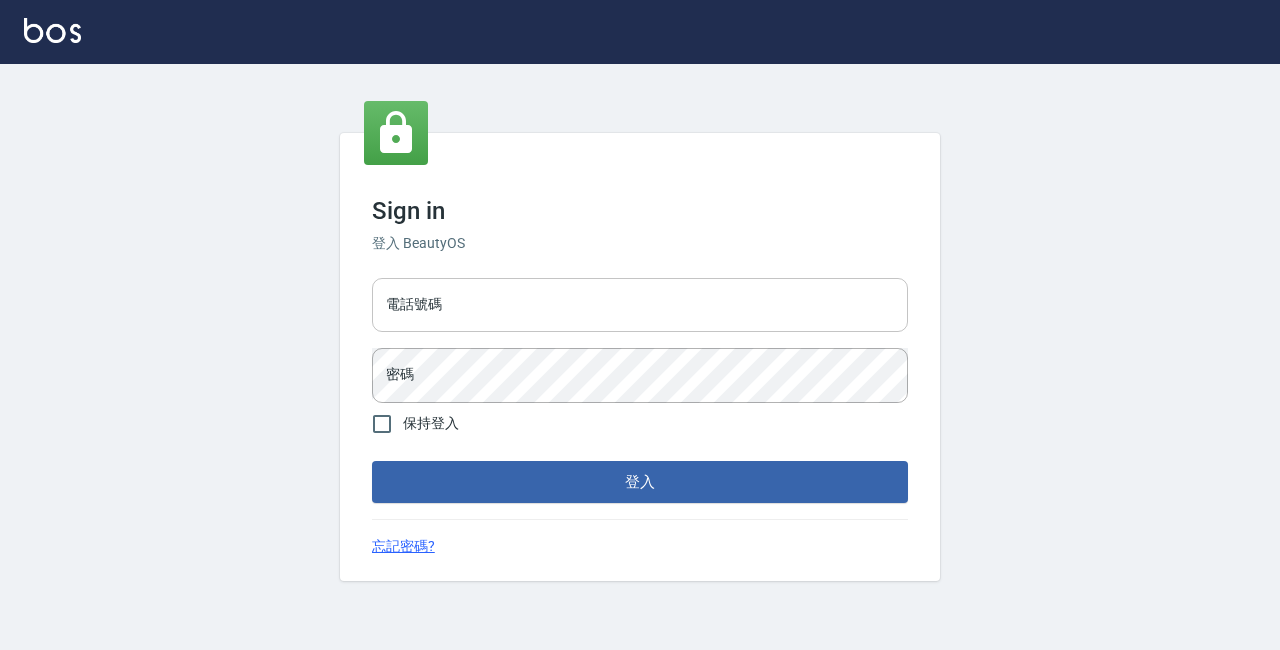 click on "電話號碼" at bounding box center (640, 305) 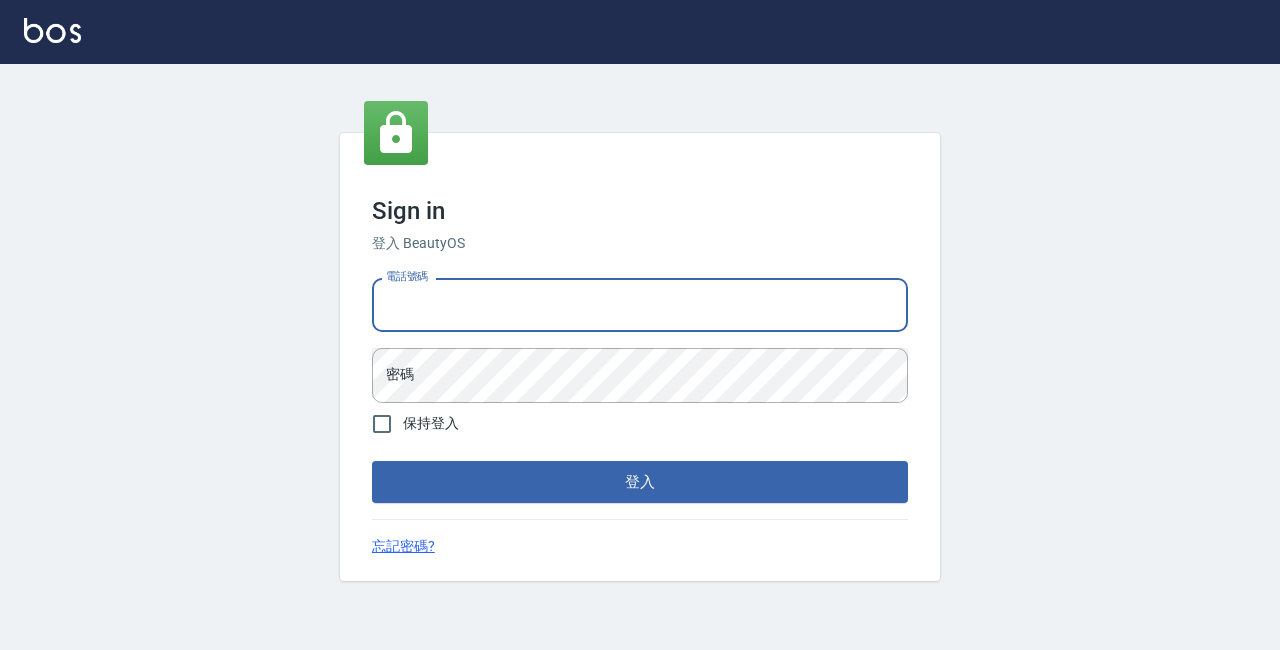 type on "89729295" 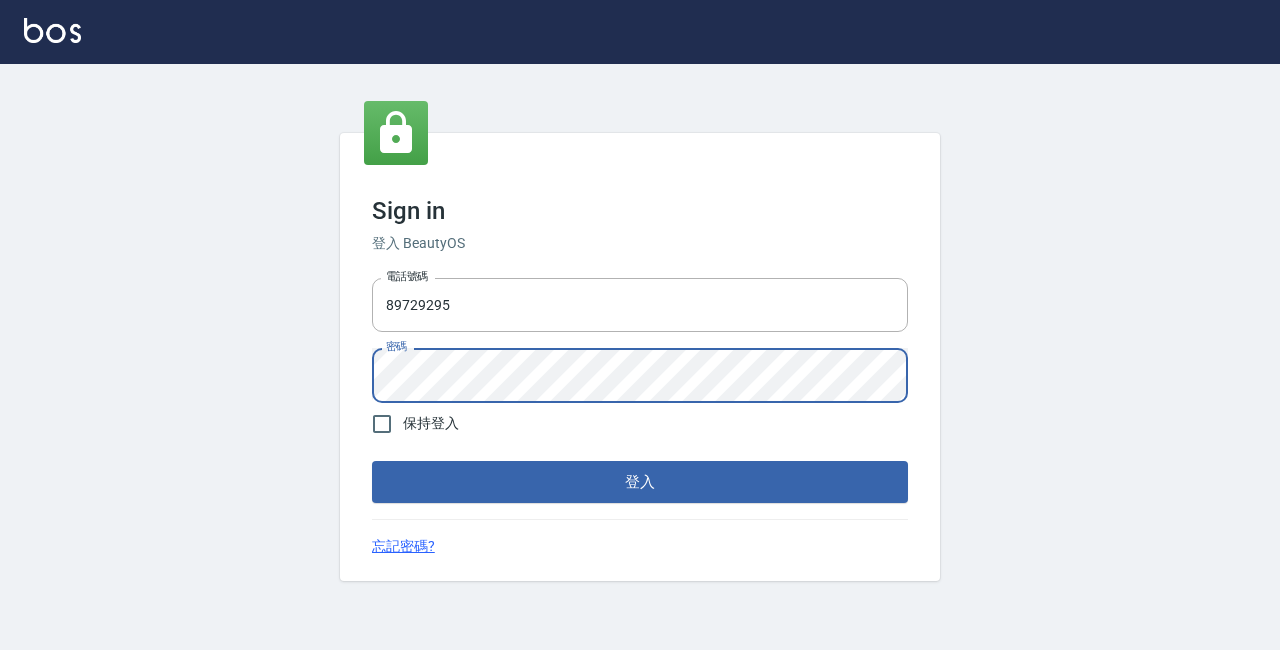 click on "登入" at bounding box center (640, 482) 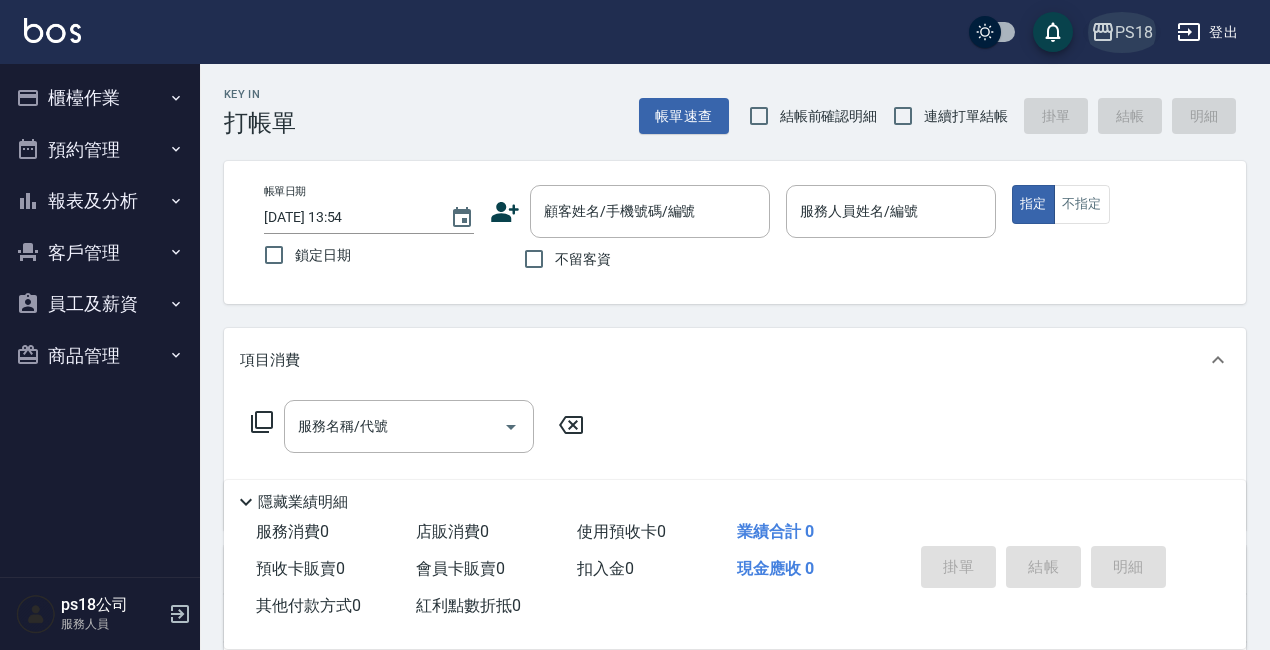 click 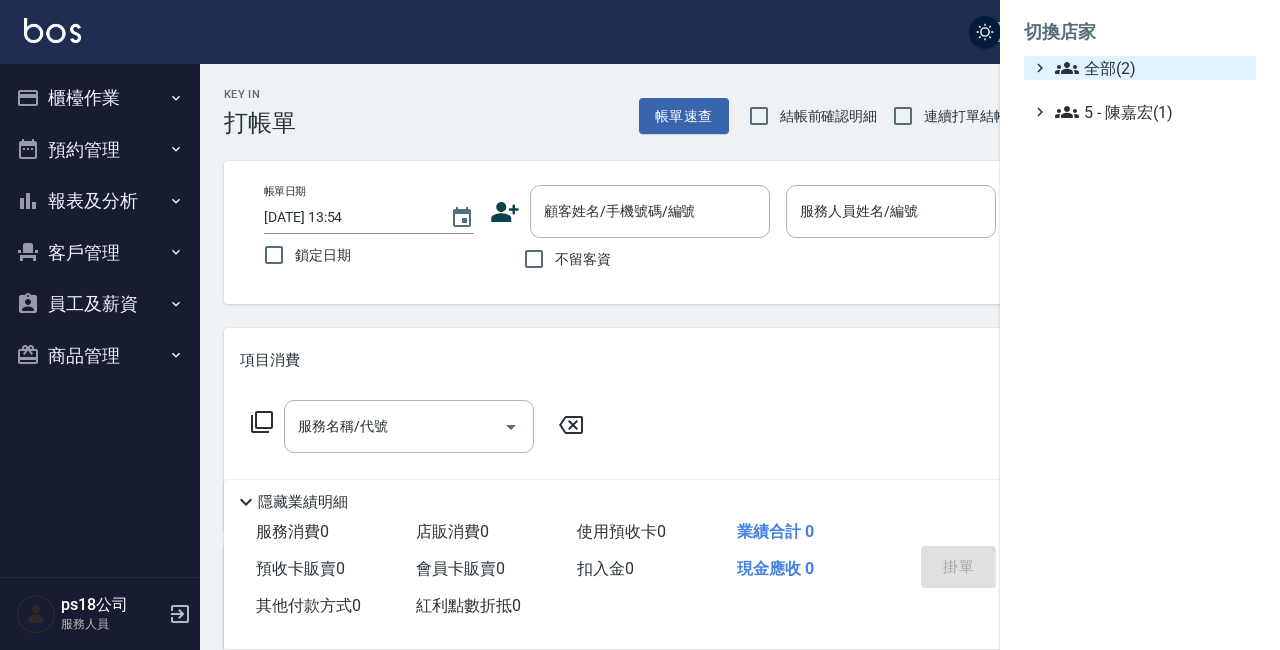 click on "全部(2)" at bounding box center (1151, 68) 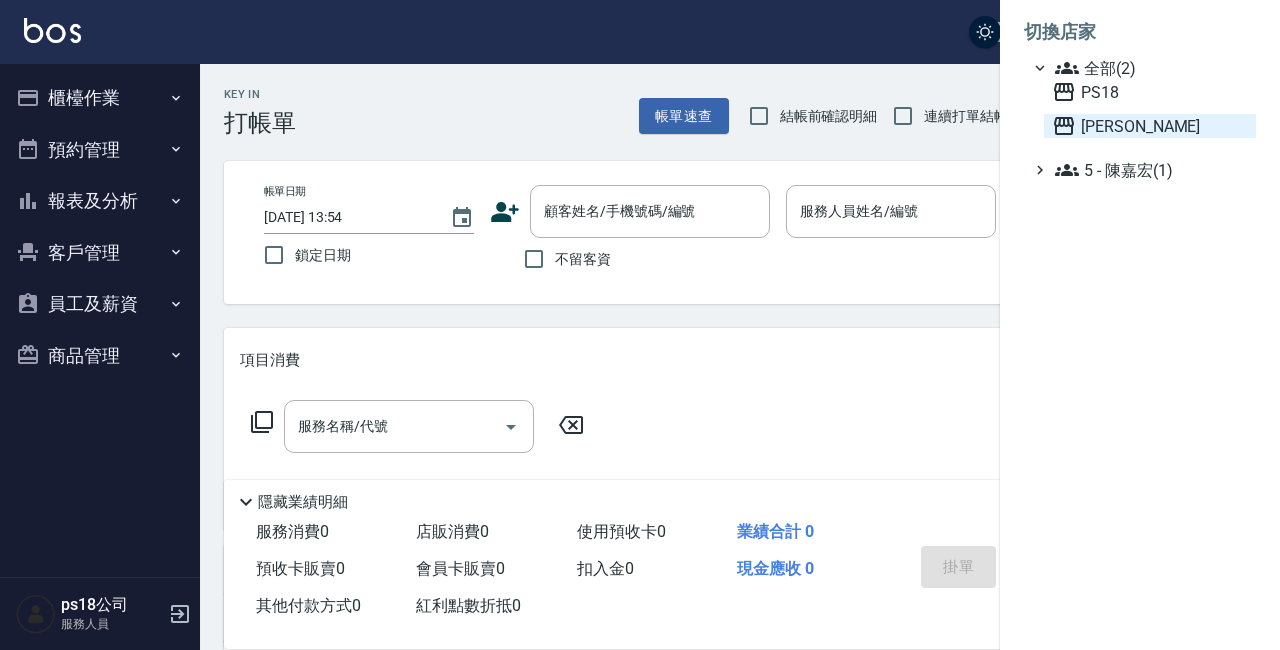click 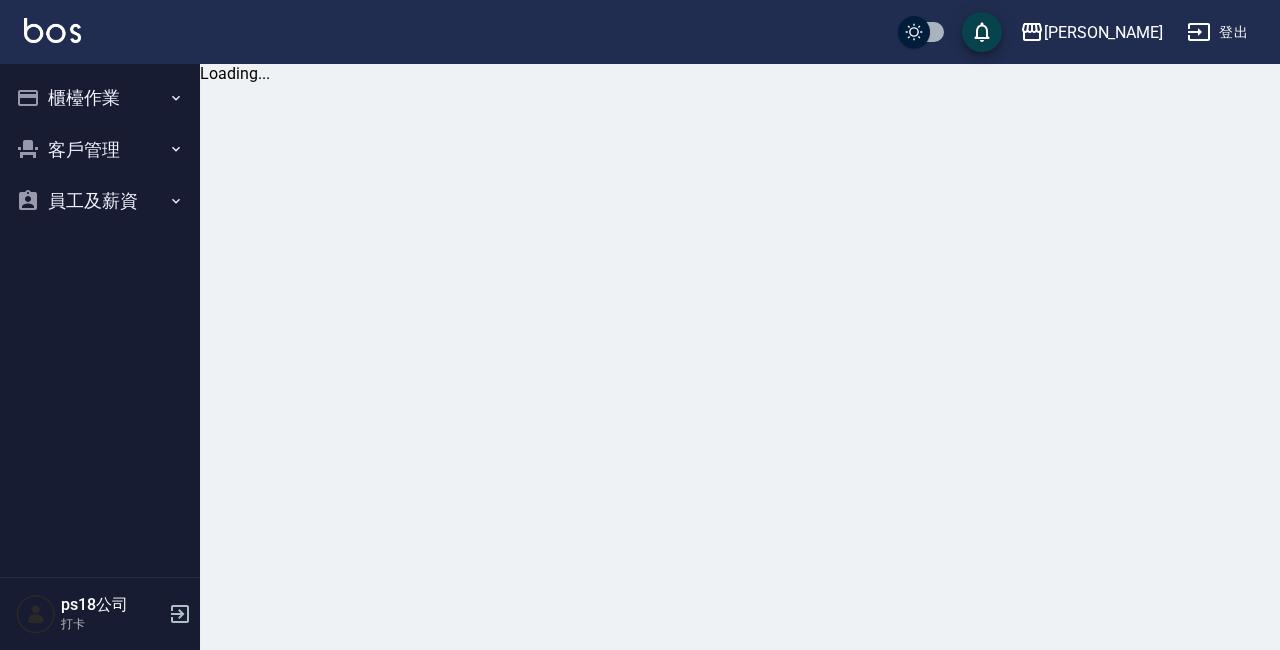 scroll, scrollTop: 0, scrollLeft: 0, axis: both 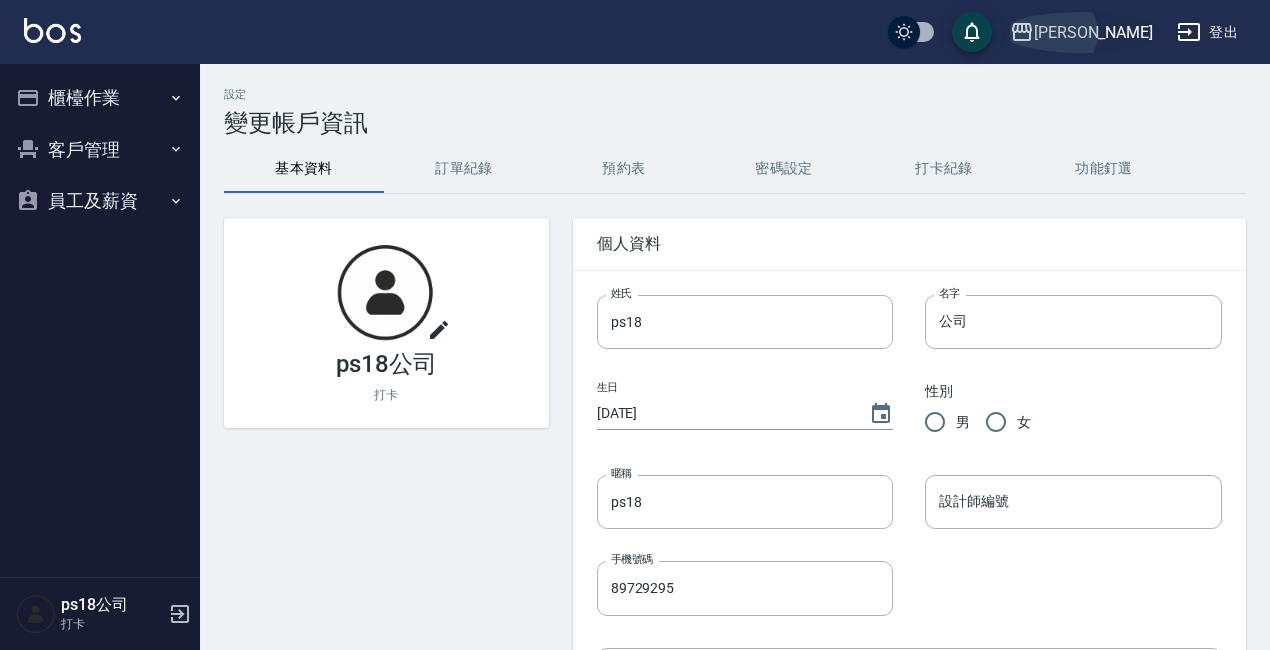 click on "[PERSON_NAME]" at bounding box center (1093, 32) 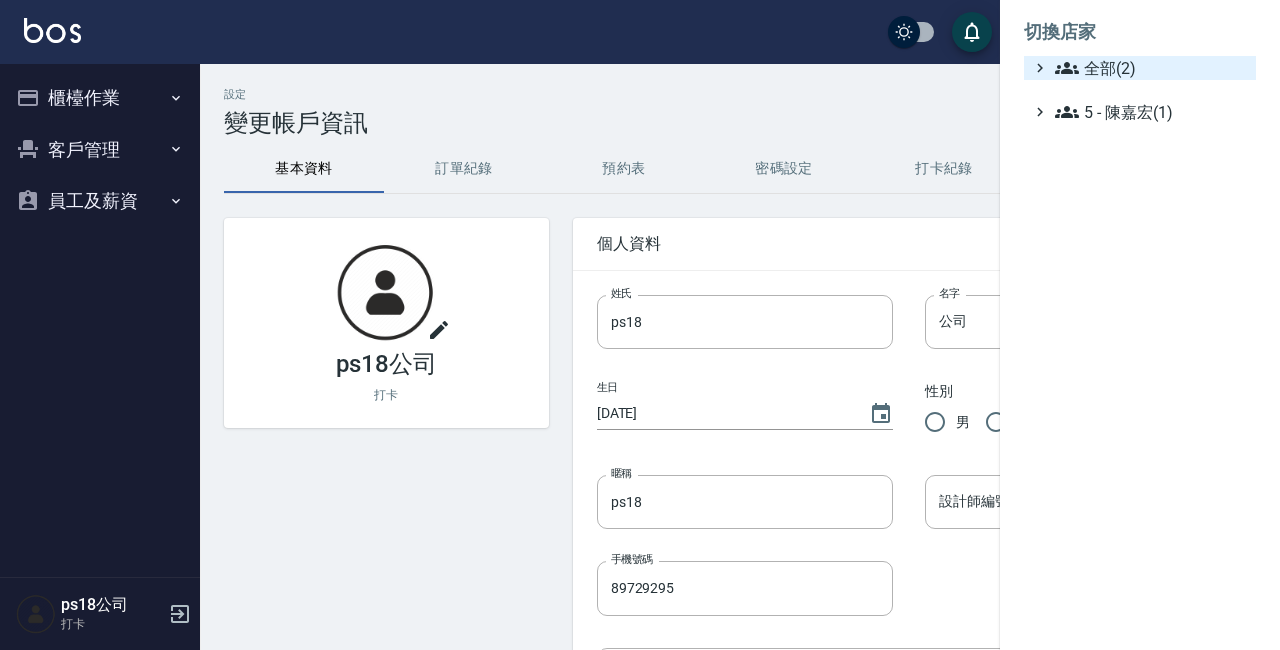click 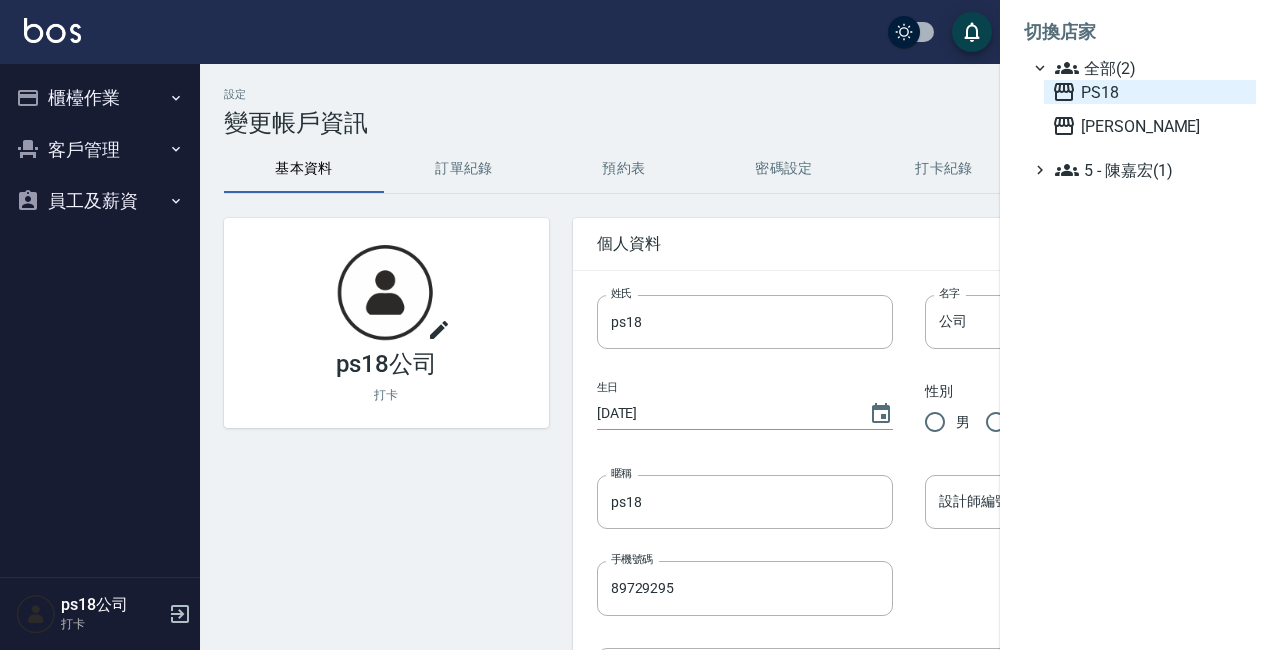 click on "PS18" at bounding box center (1150, 92) 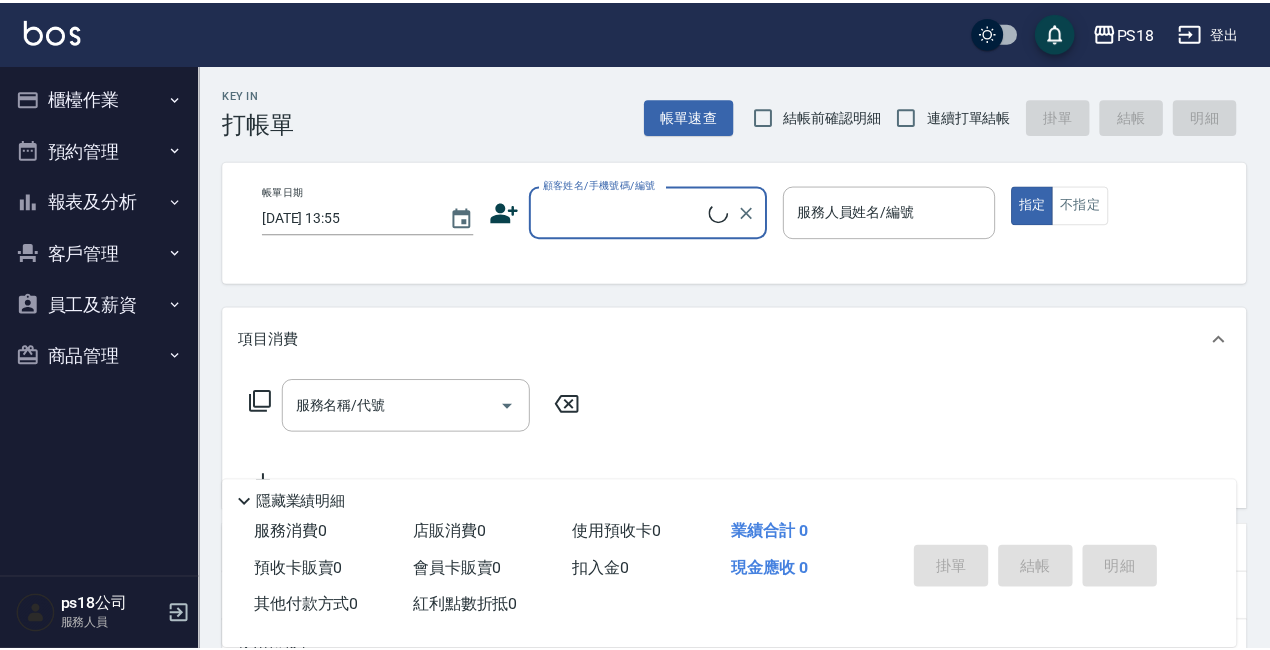 scroll, scrollTop: 0, scrollLeft: 0, axis: both 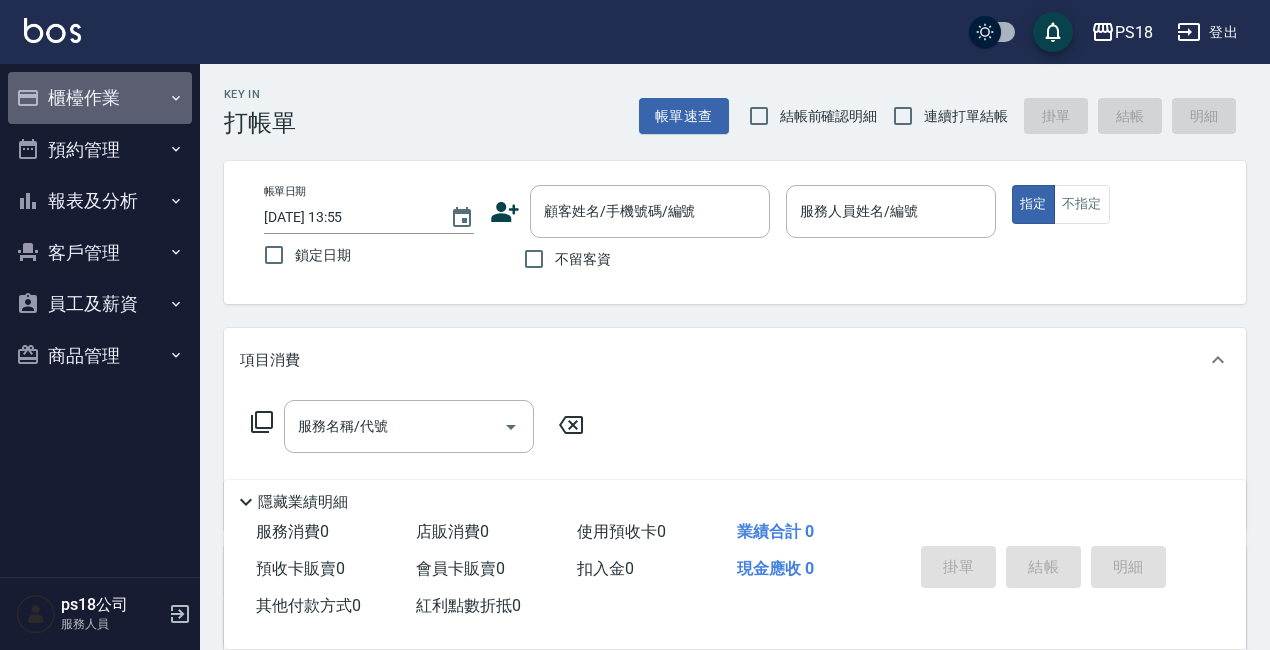 click on "櫃檯作業" at bounding box center (100, 98) 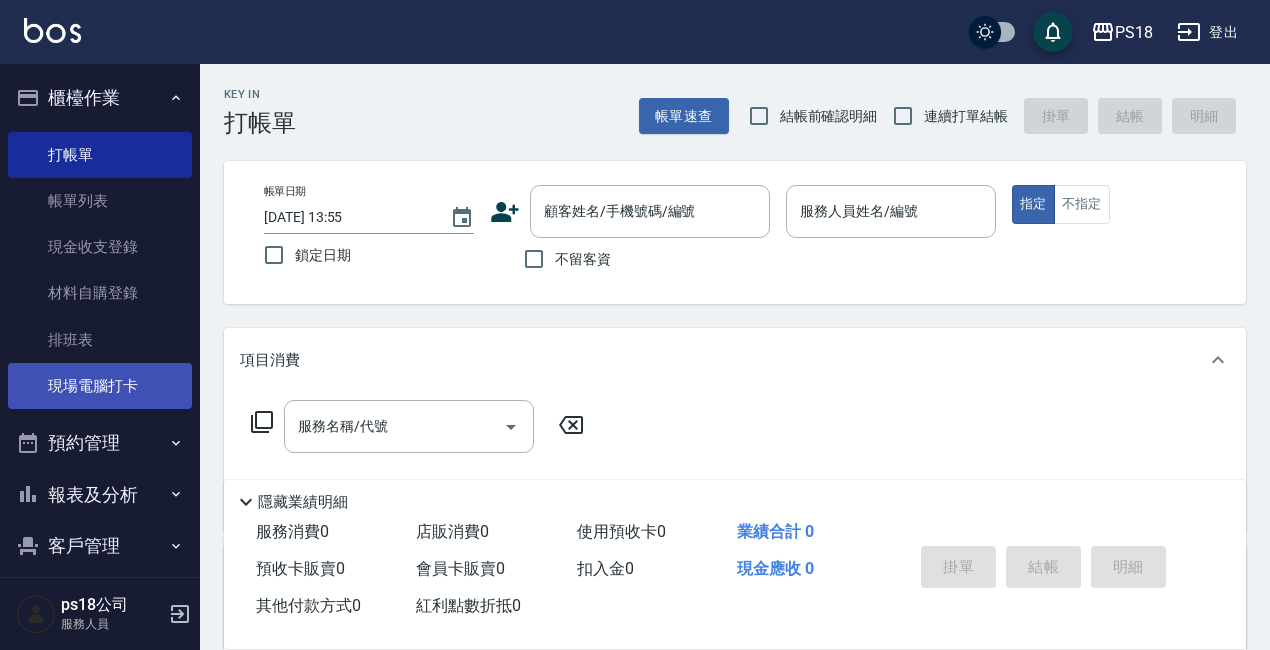 click on "現場電腦打卡" at bounding box center [100, 386] 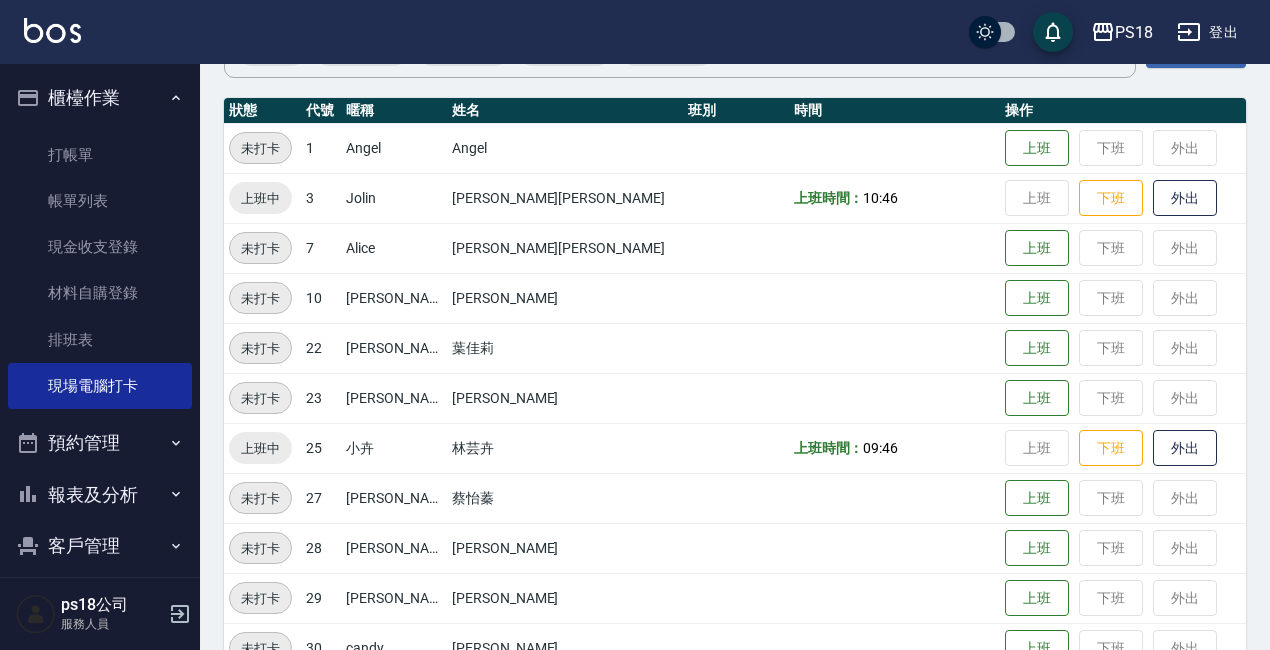 scroll, scrollTop: 398, scrollLeft: 0, axis: vertical 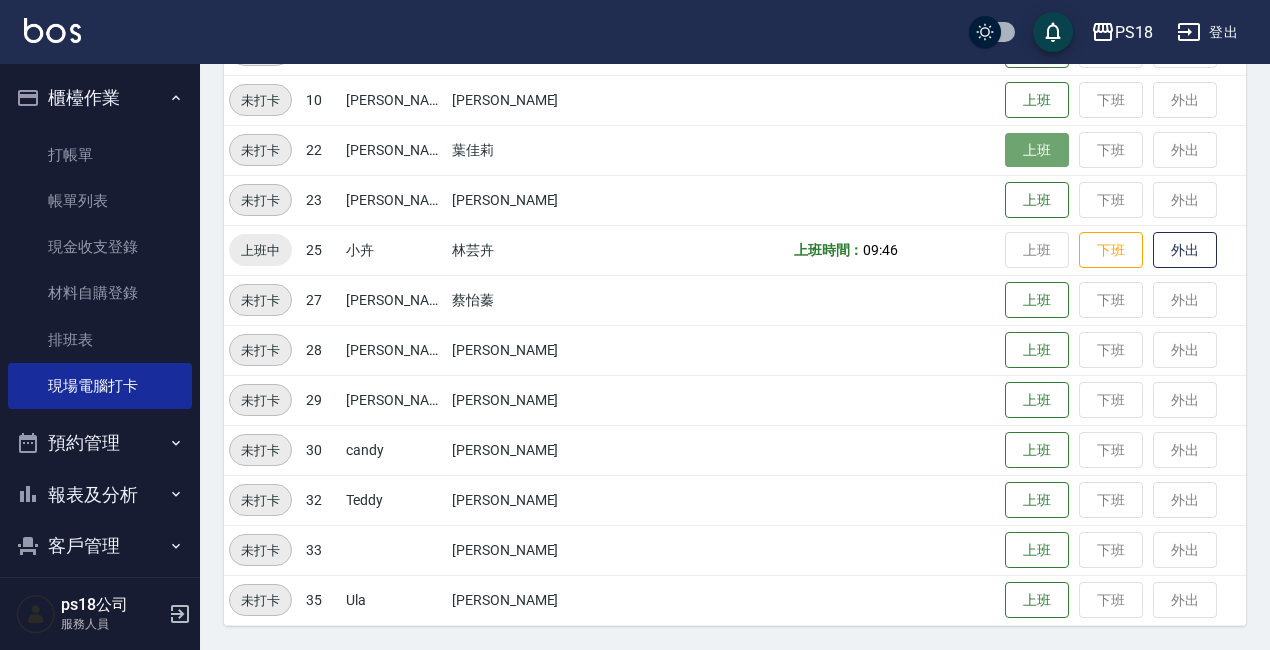 click on "上班" at bounding box center (1037, 150) 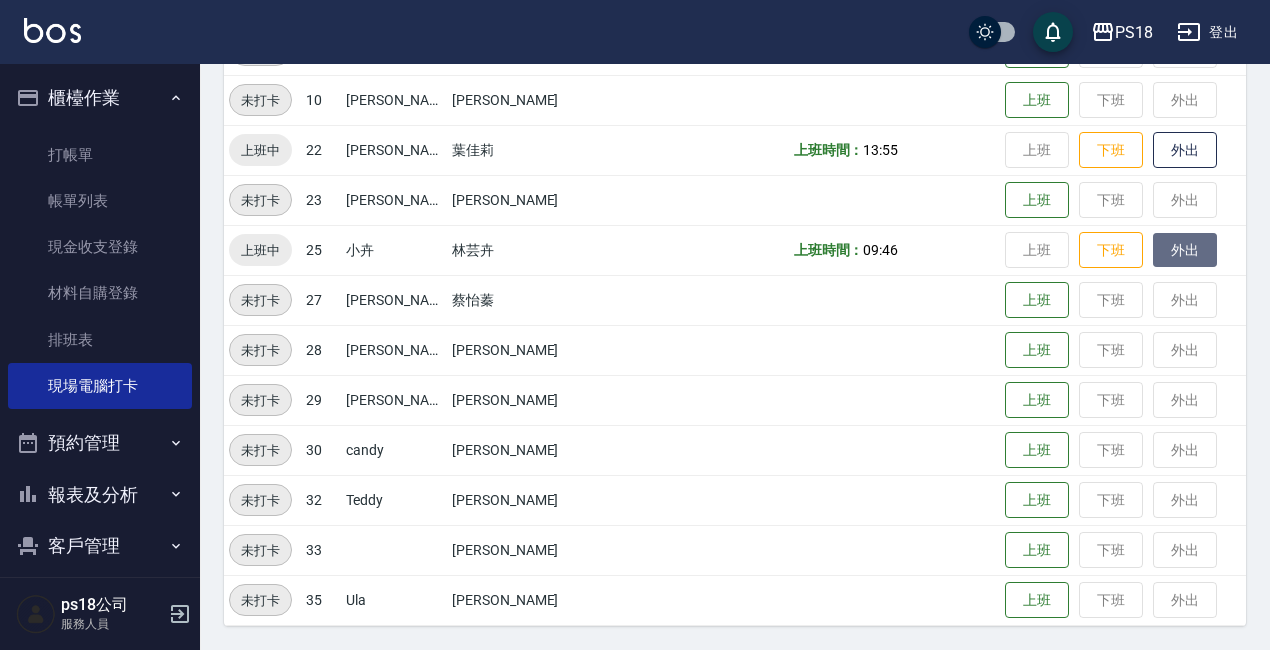 click on "外出" at bounding box center [1185, 250] 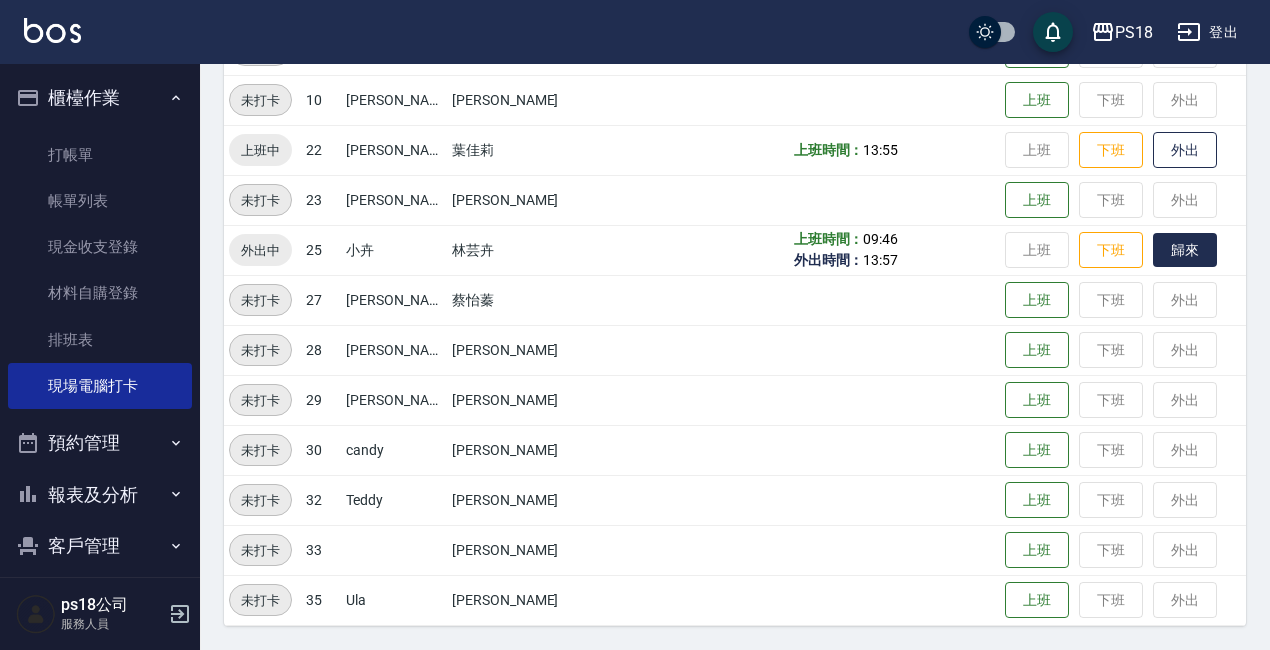 click on "歸來" at bounding box center [1185, 250] 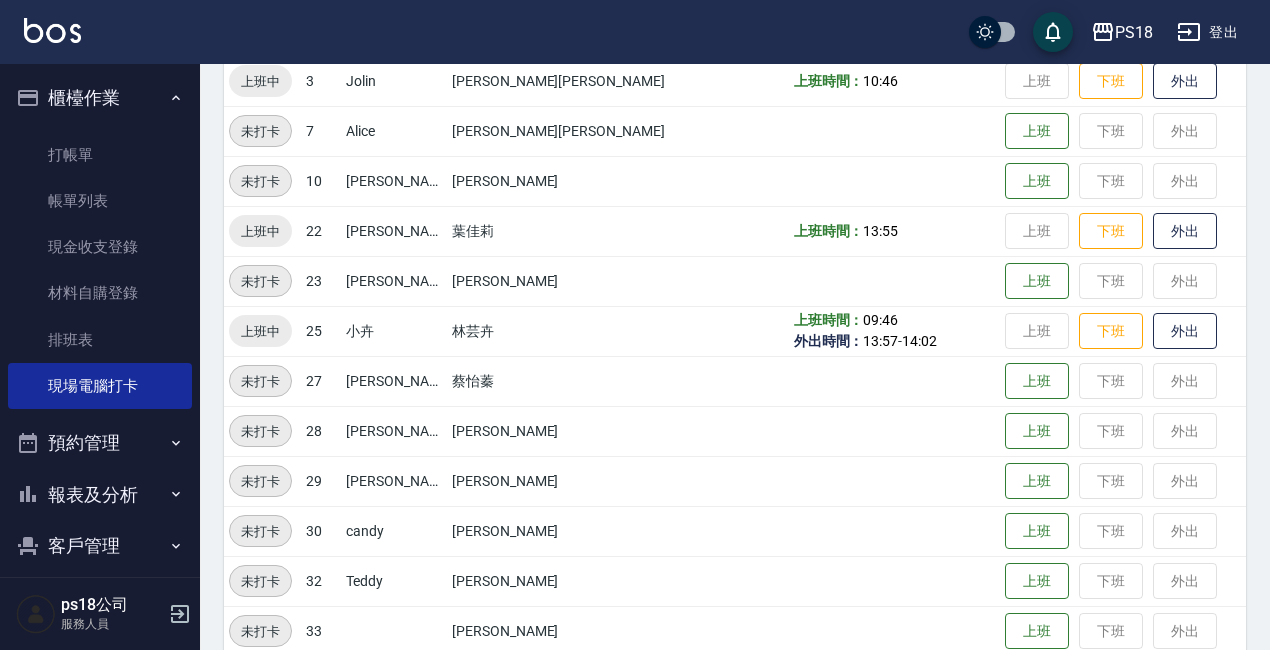scroll, scrollTop: 198, scrollLeft: 0, axis: vertical 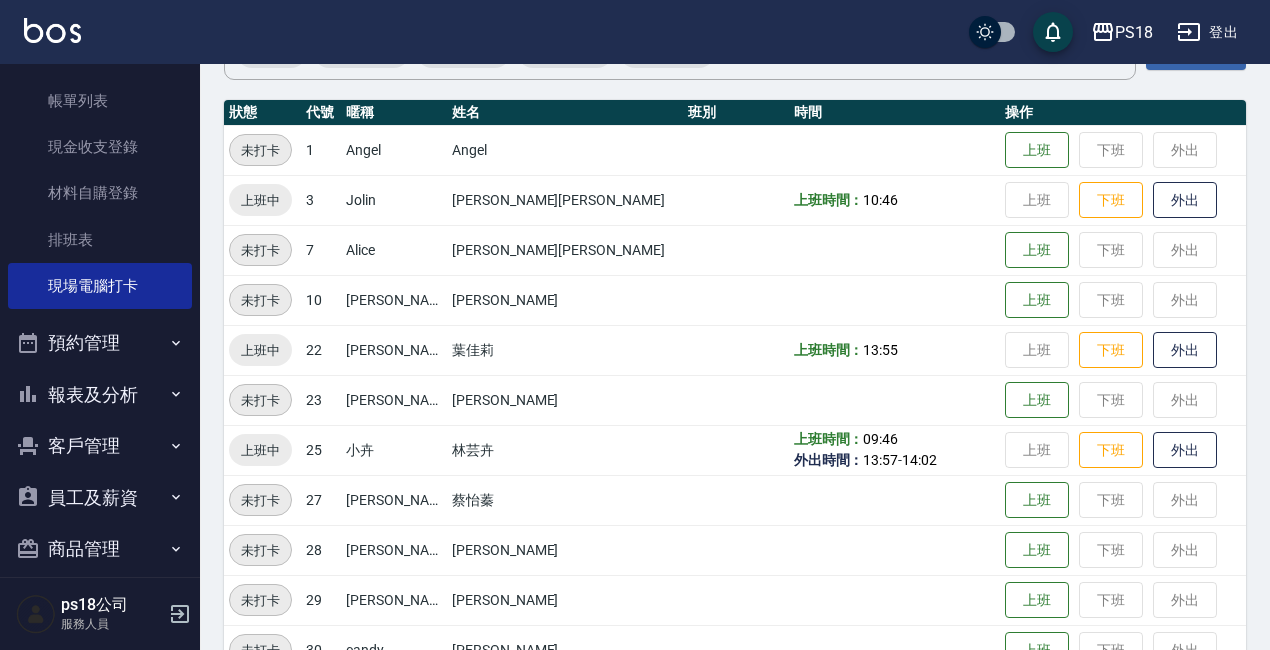 click on "報表及分析" at bounding box center [100, 395] 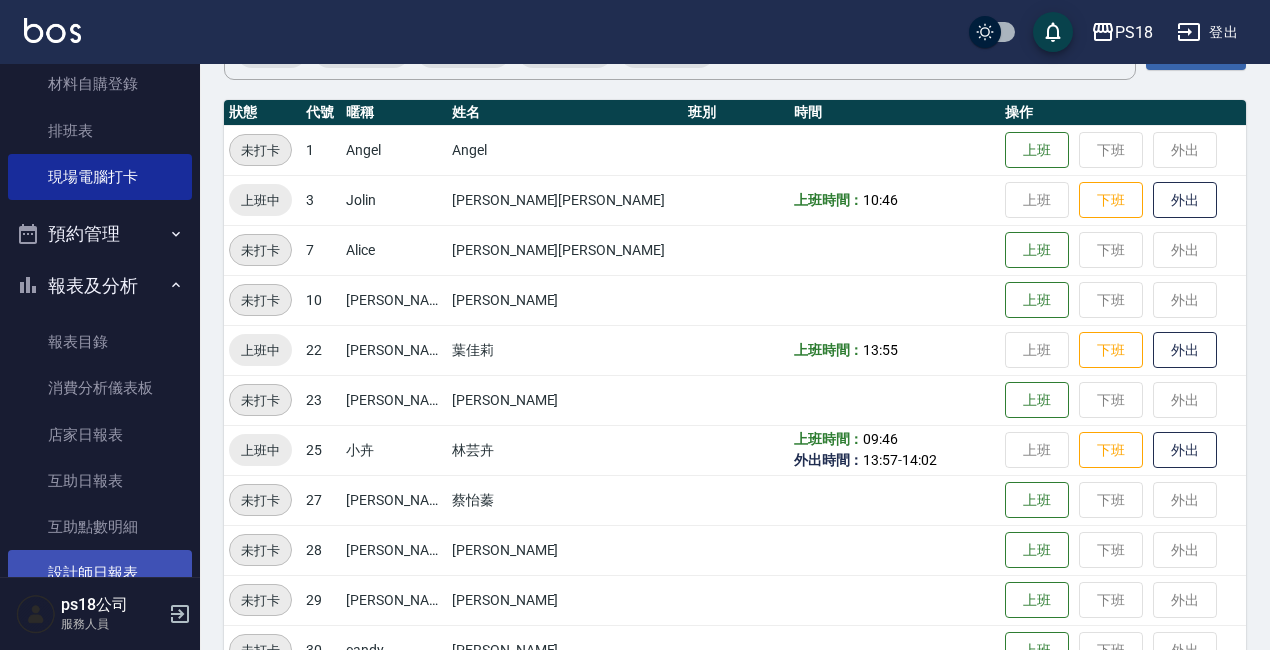scroll, scrollTop: 400, scrollLeft: 0, axis: vertical 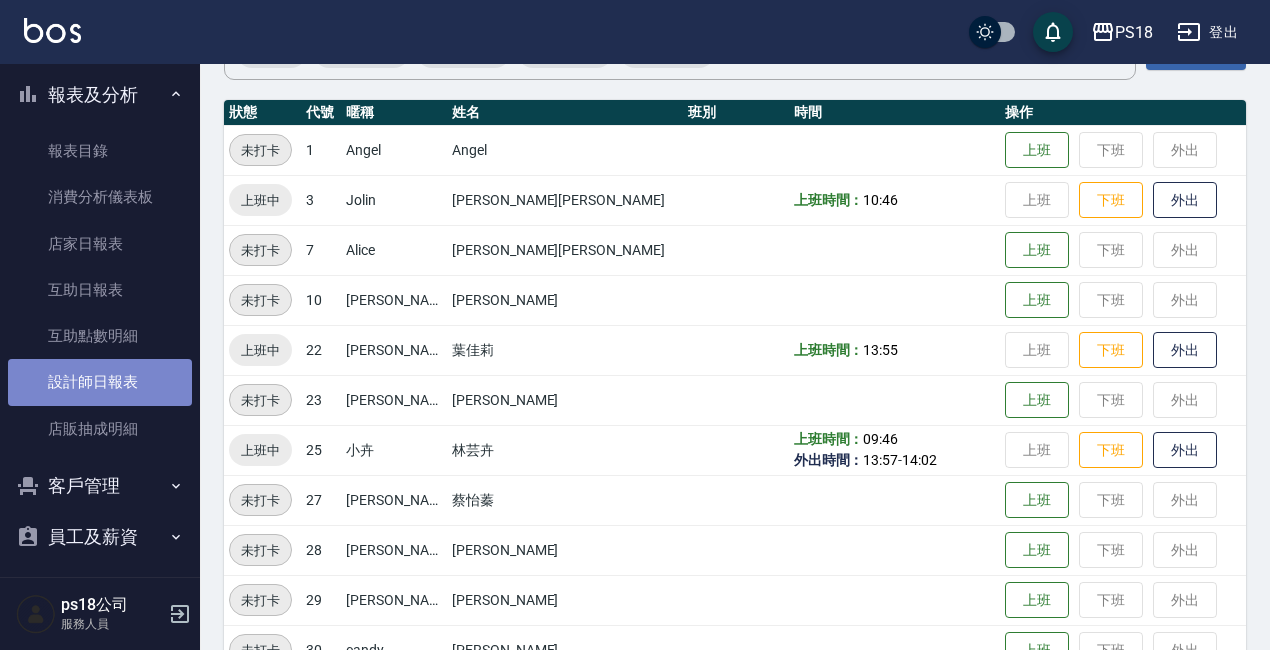 click on "設計師日報表" at bounding box center [100, 382] 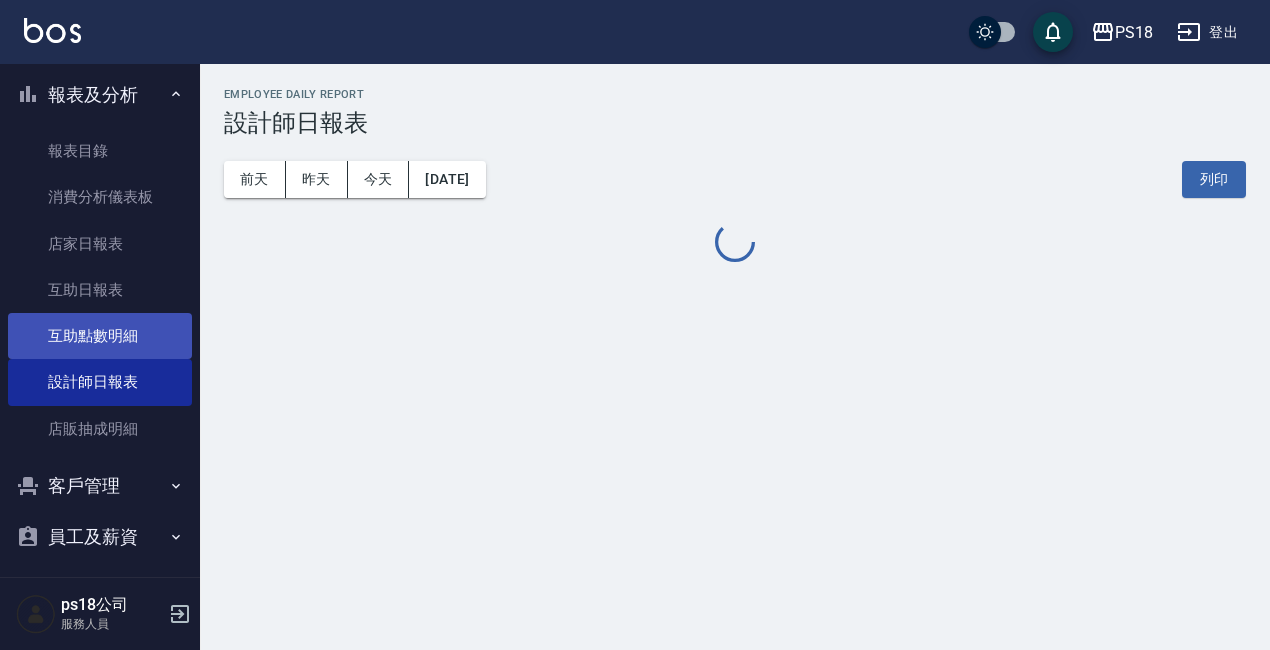 scroll, scrollTop: 0, scrollLeft: 0, axis: both 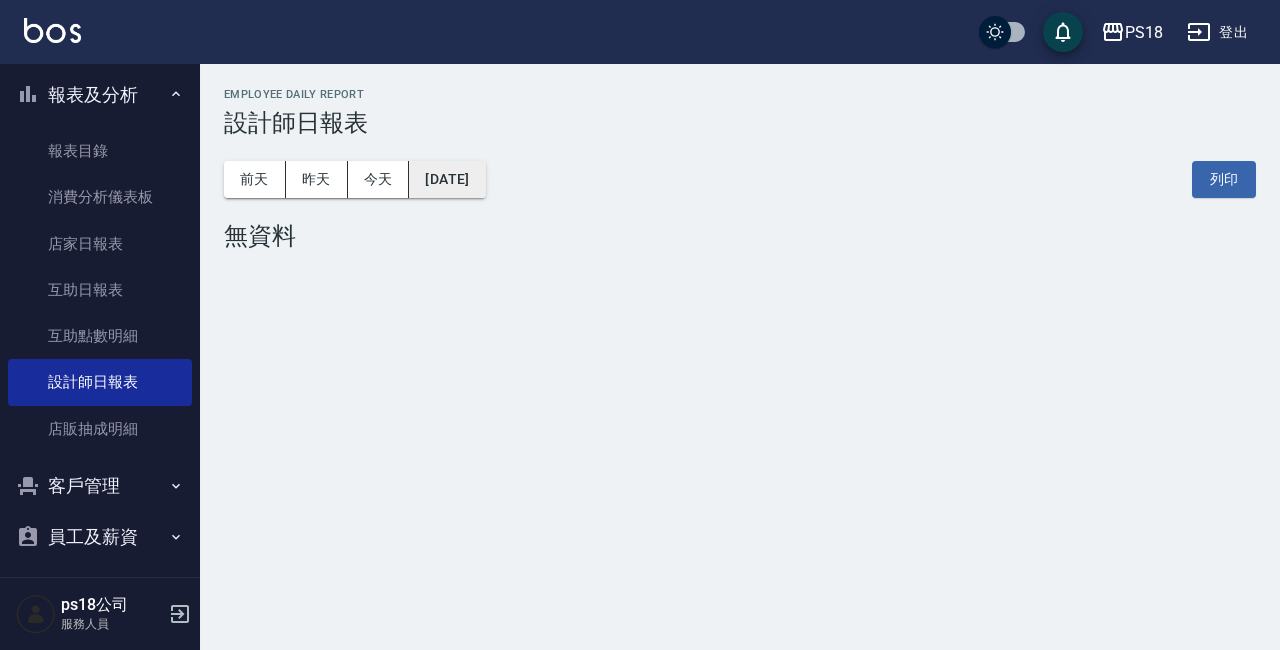 click on "[DATE]" at bounding box center [447, 179] 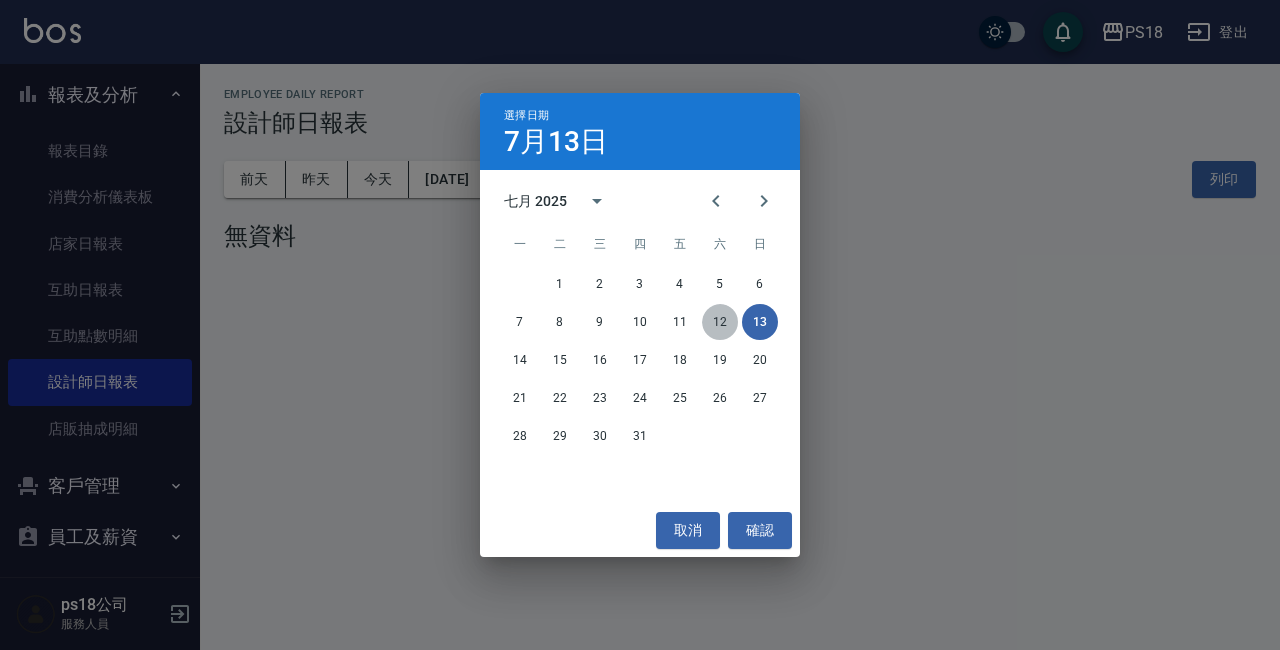 click on "12" at bounding box center [720, 322] 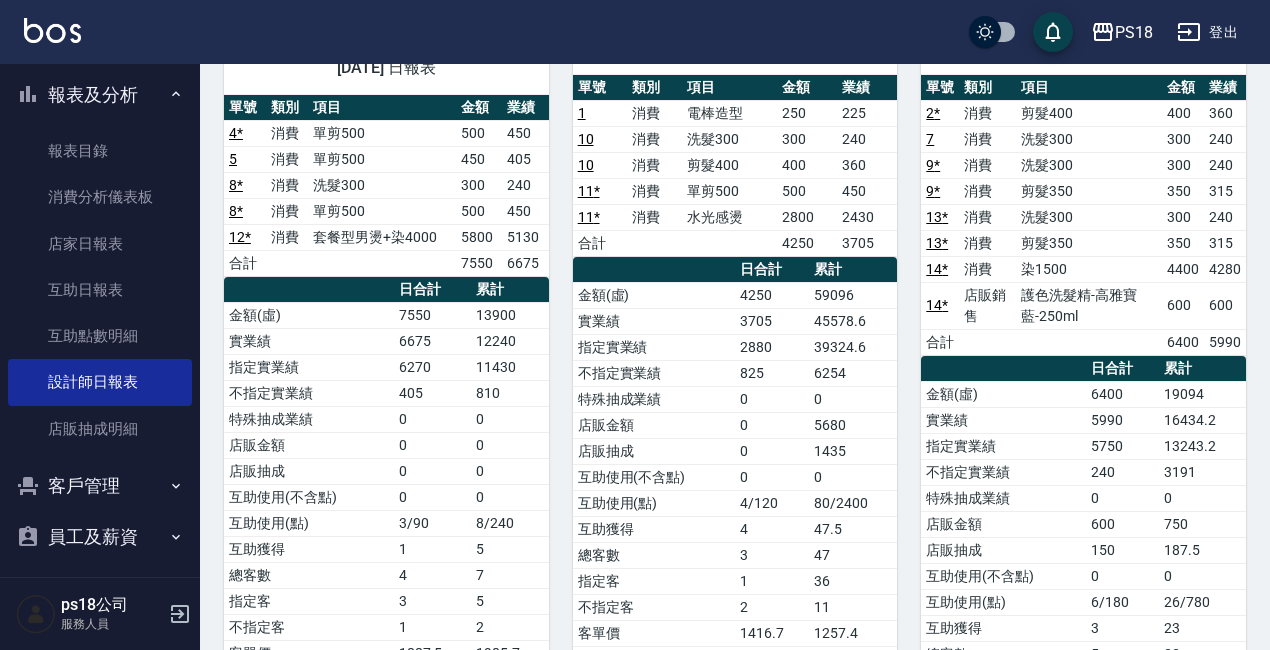 scroll, scrollTop: 0, scrollLeft: 0, axis: both 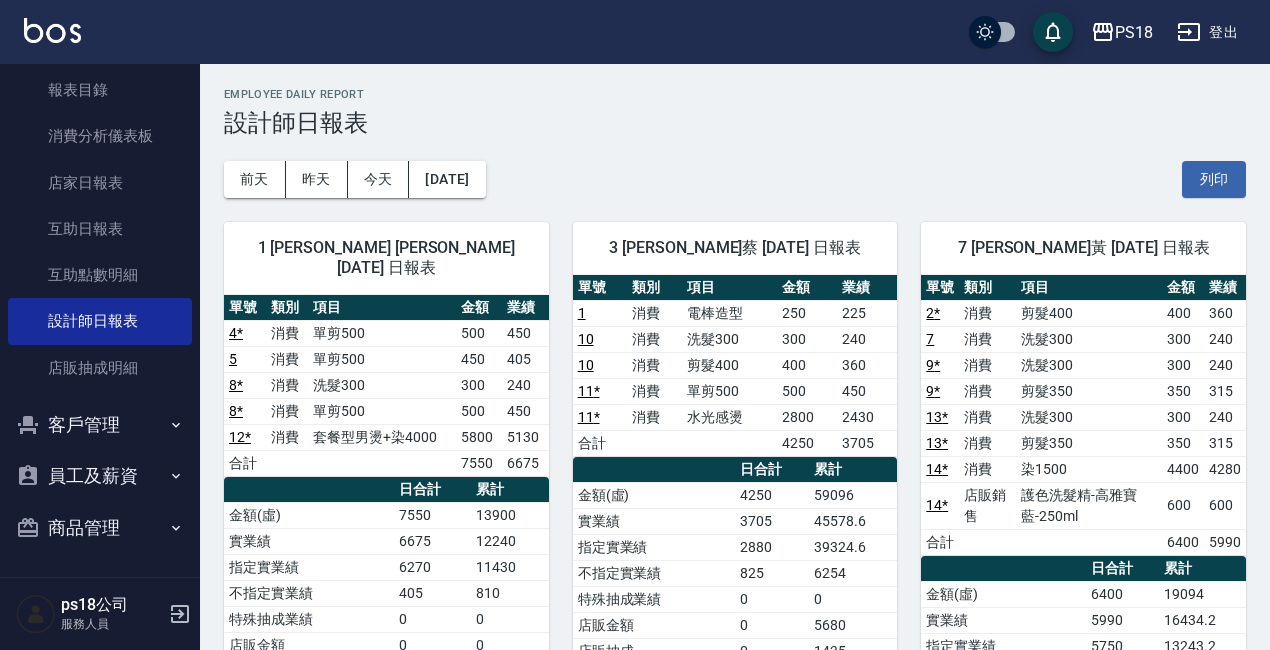 drag, startPoint x: 104, startPoint y: 430, endPoint x: 99, endPoint y: 460, distance: 30.413813 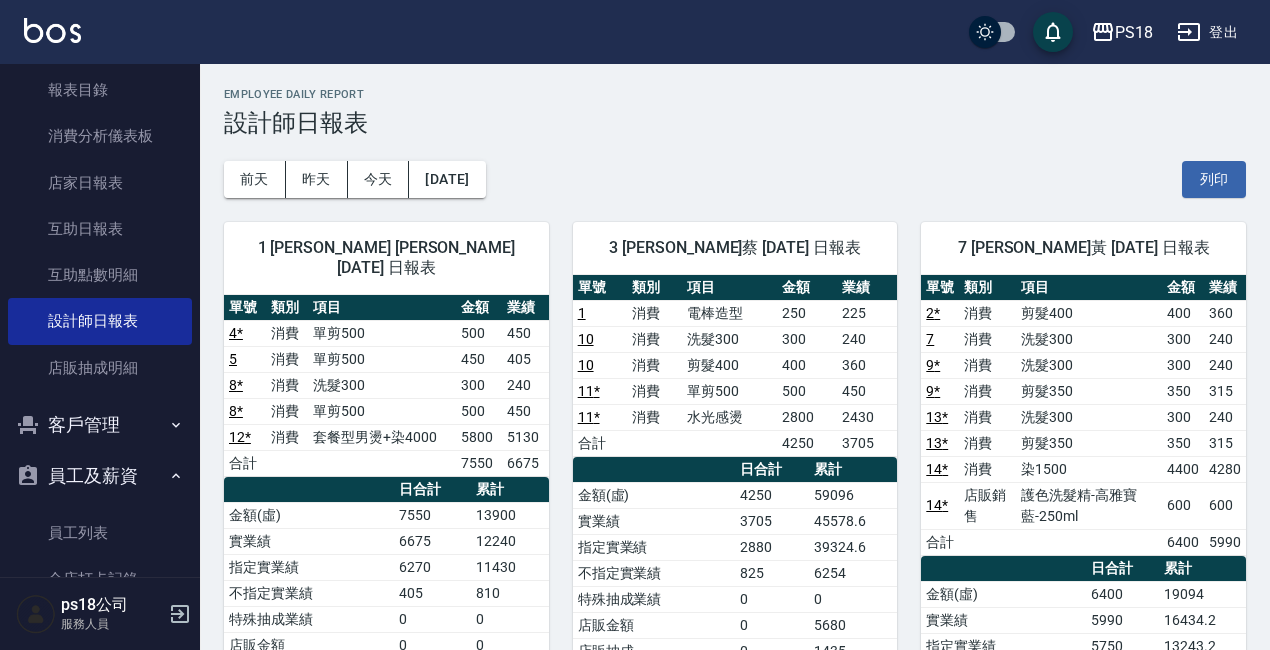 click on "[DATE] [DATE] [DATE] [DATE] 列印" at bounding box center (735, 179) 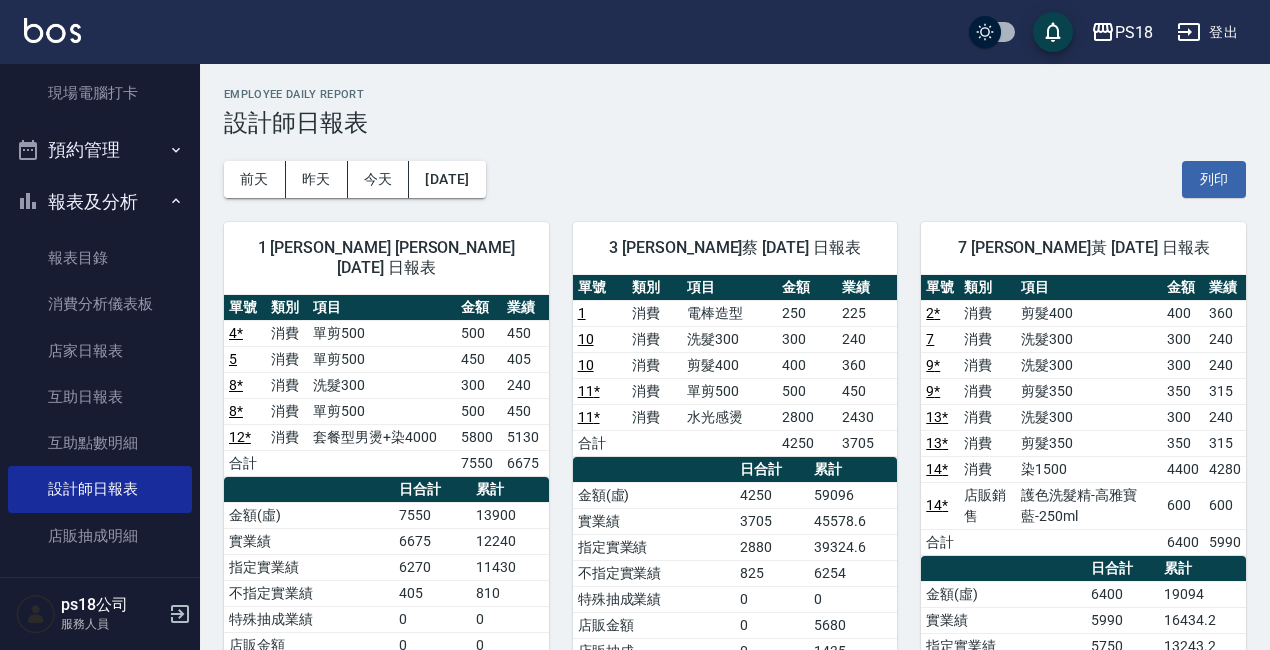 scroll, scrollTop: 261, scrollLeft: 0, axis: vertical 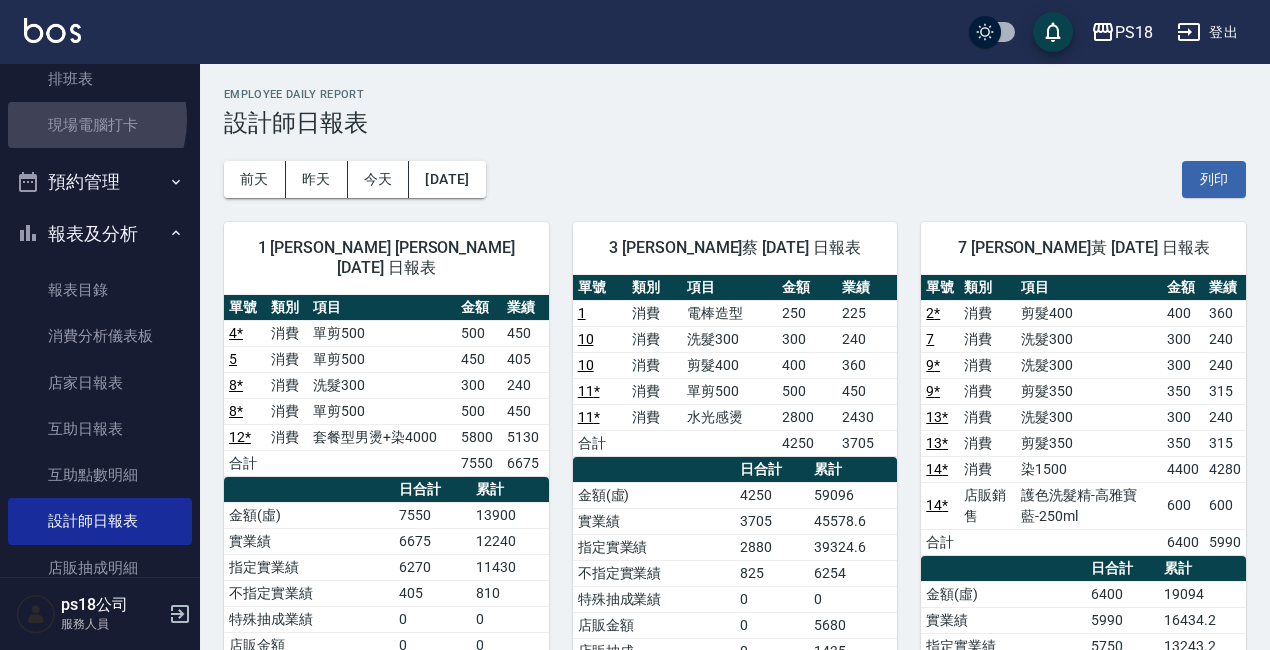 drag, startPoint x: 69, startPoint y: 120, endPoint x: 331, endPoint y: 21, distance: 280.08035 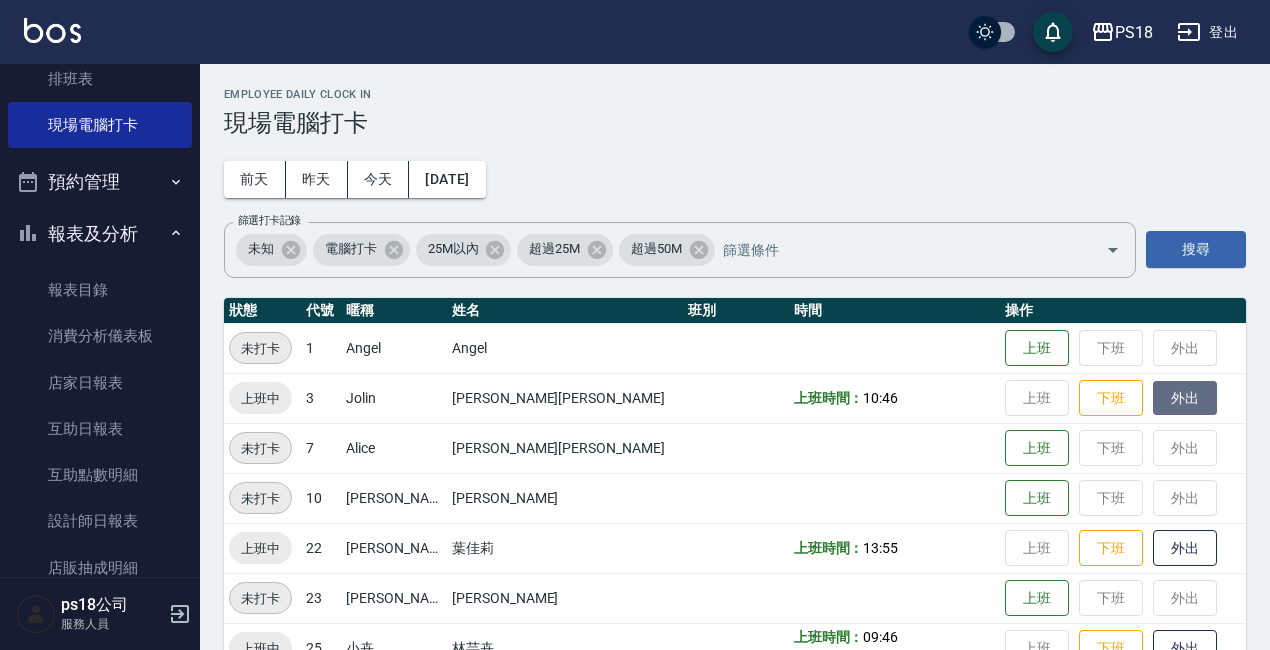 click on "外出" at bounding box center [1185, 398] 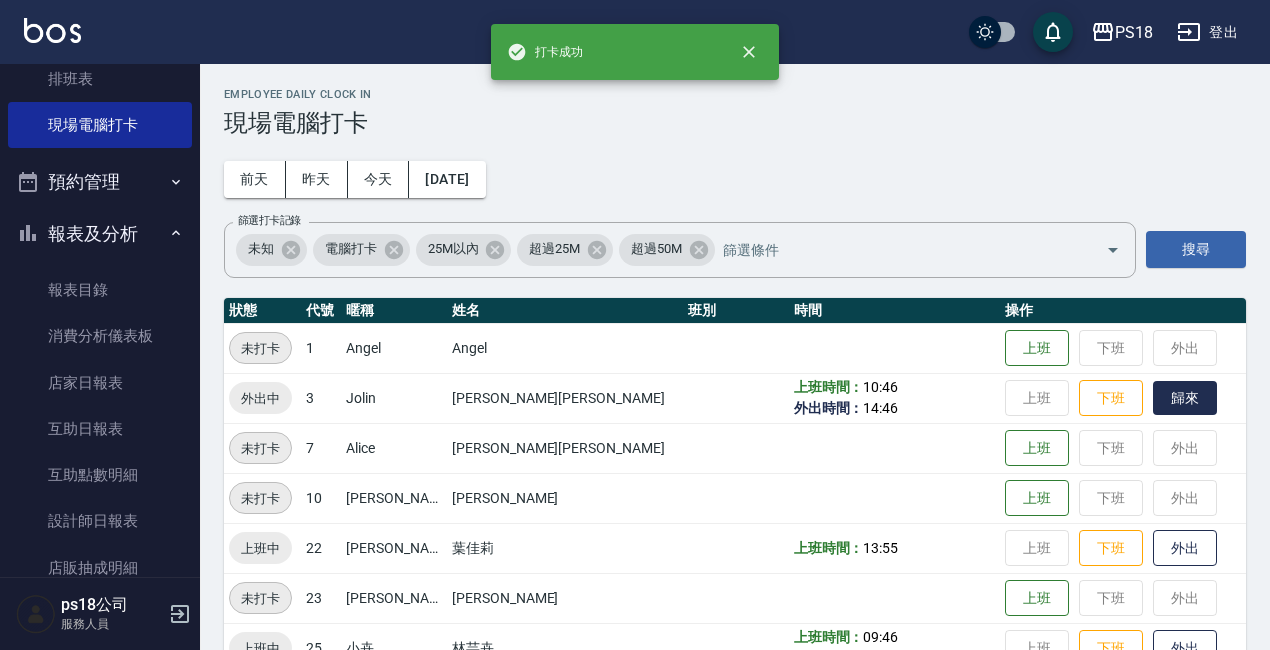 click on "歸來" at bounding box center (1185, 398) 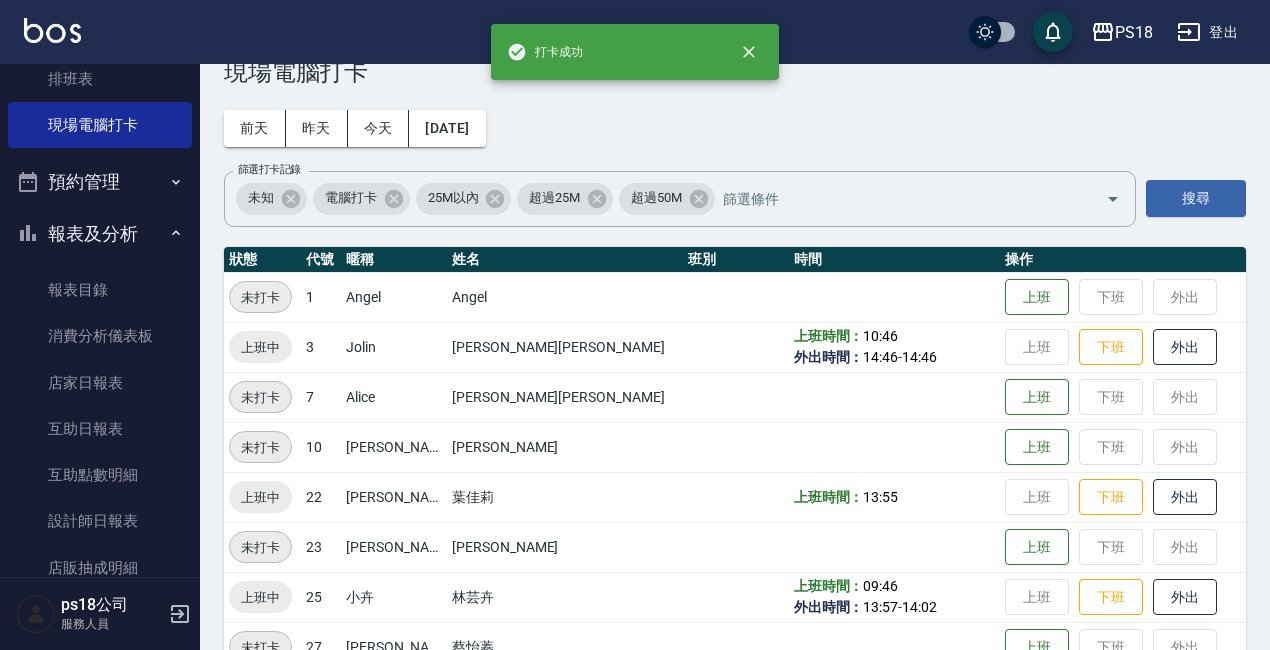 scroll, scrollTop: 100, scrollLeft: 0, axis: vertical 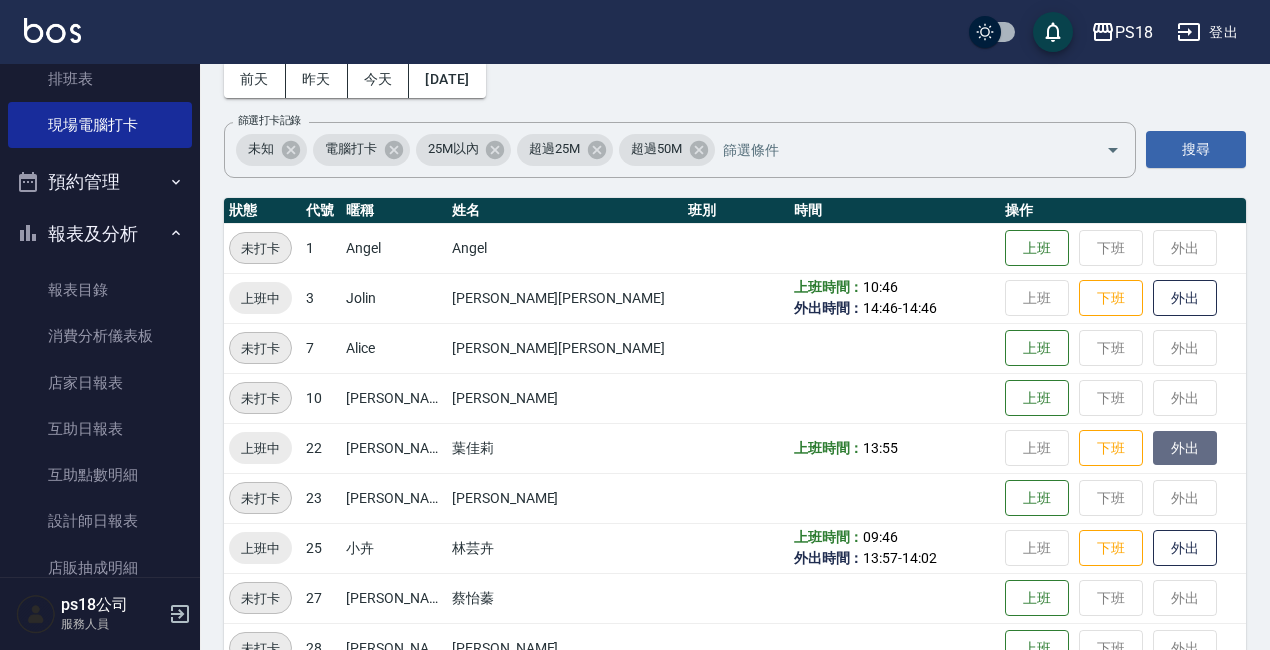 click on "外出" at bounding box center (1185, 448) 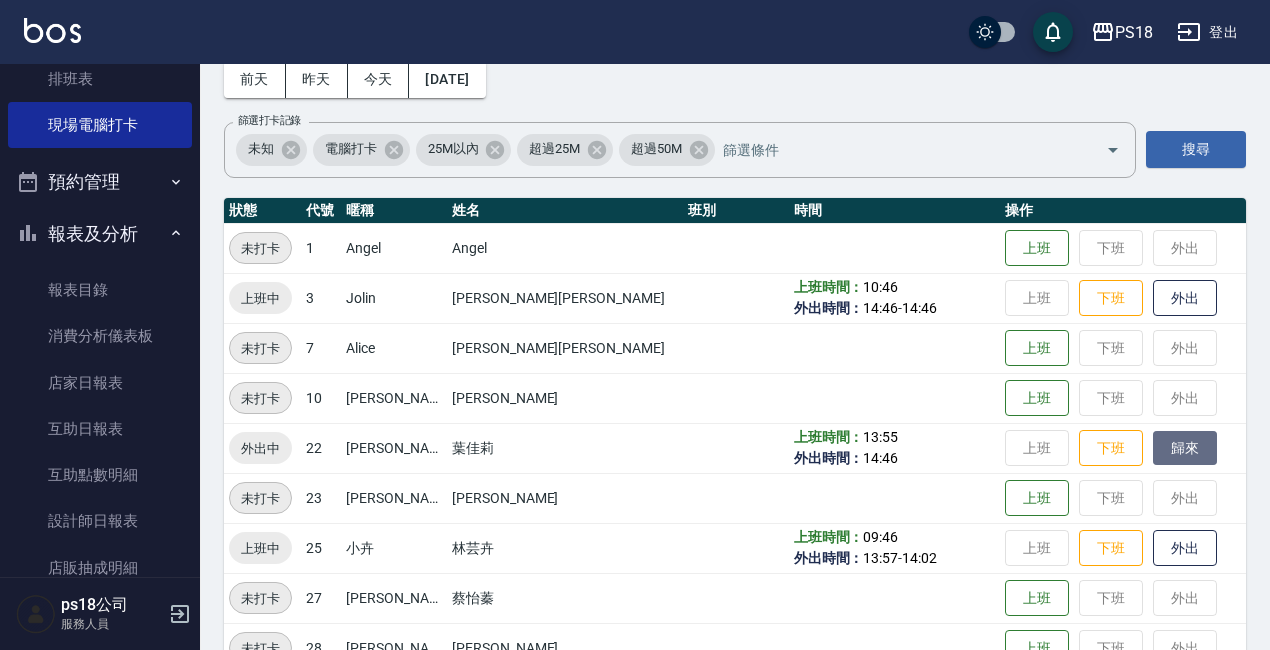 click on "歸來" at bounding box center (1185, 448) 